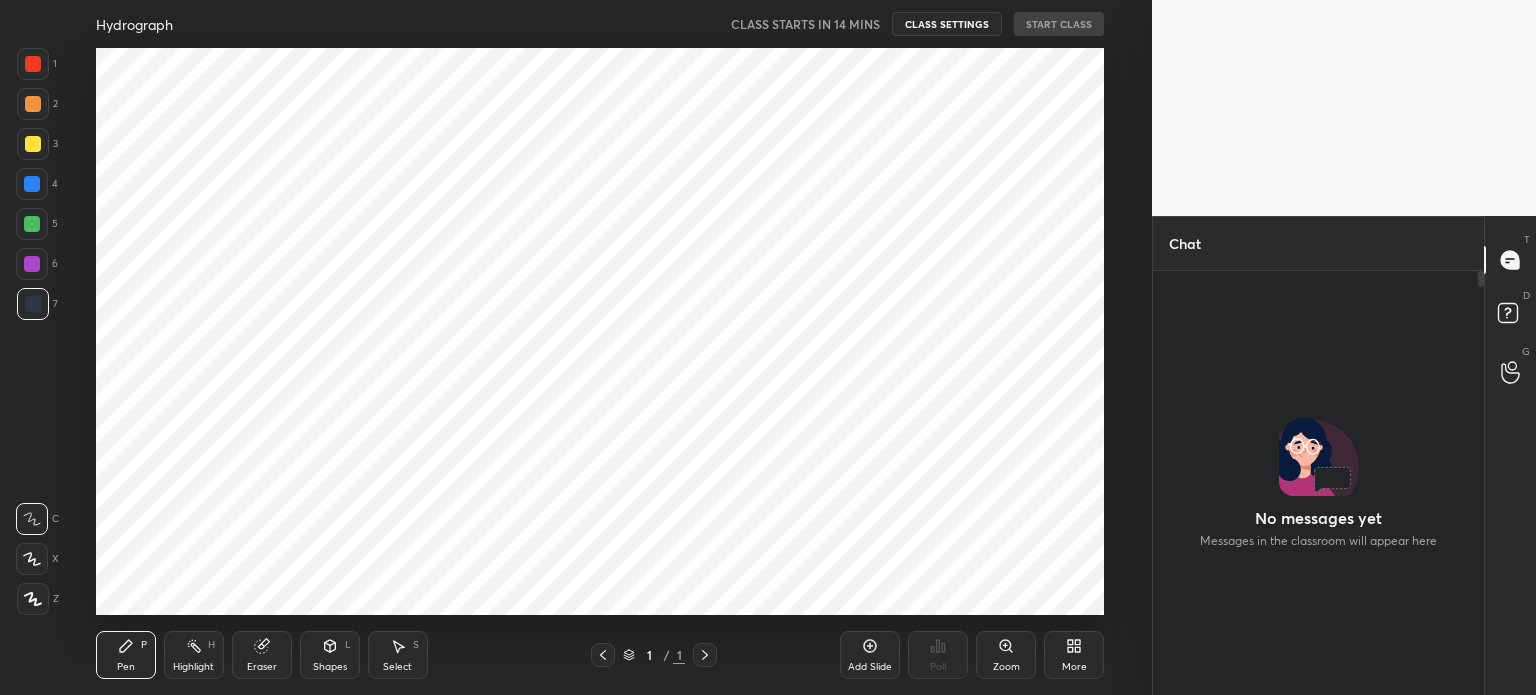 scroll, scrollTop: 0, scrollLeft: 0, axis: both 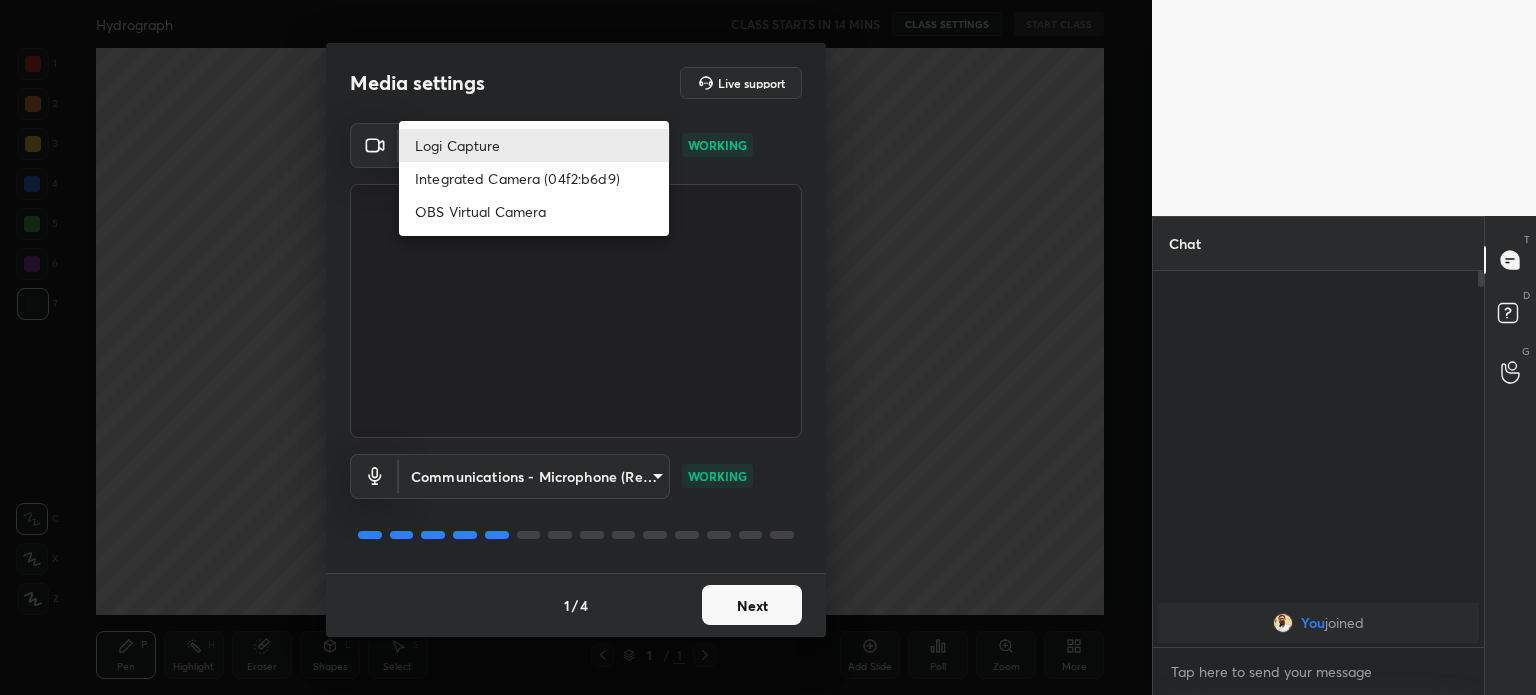 click on "1 2 3 4 5 6 7 C X Z C X Z E E Erase all   H H Hydrograph CLASS STARTS IN 14 MINS CLASS SETTINGS START CLASS Setting up your live class Back Hydrograph • L3 of ESE MAINS | WATER RESOURCES ENGINEERING [FIRST] [LAST] Pen P Highlight H Eraser Shapes L Select S 1 / 1 Add Slide Poll Zoom More Chat You  joined 1 NEW MESSAGE Enable hand raising Enable raise hand to speak to learners. Once enabled, chat will be turned off temporarily. Enable x   Doubts asked by learners will show up here Raise hand disabled You have disabled Raise hand currently. Enable it to invite learners to speak Enable Can't raise hand Looks like educator just invited you to speak. Please wait before you can raise your hand again. Got it T Messages (T) D Doubts (D) G Raise Hand (G) Report an issue Reason for reporting Buffering Chat not working Audio - Video sync issue Educator video quality low ​ Attach an image Report Media settings Live support Logi Capture [HASH] WORKING WORKING 1 /" at bounding box center (768, 347) 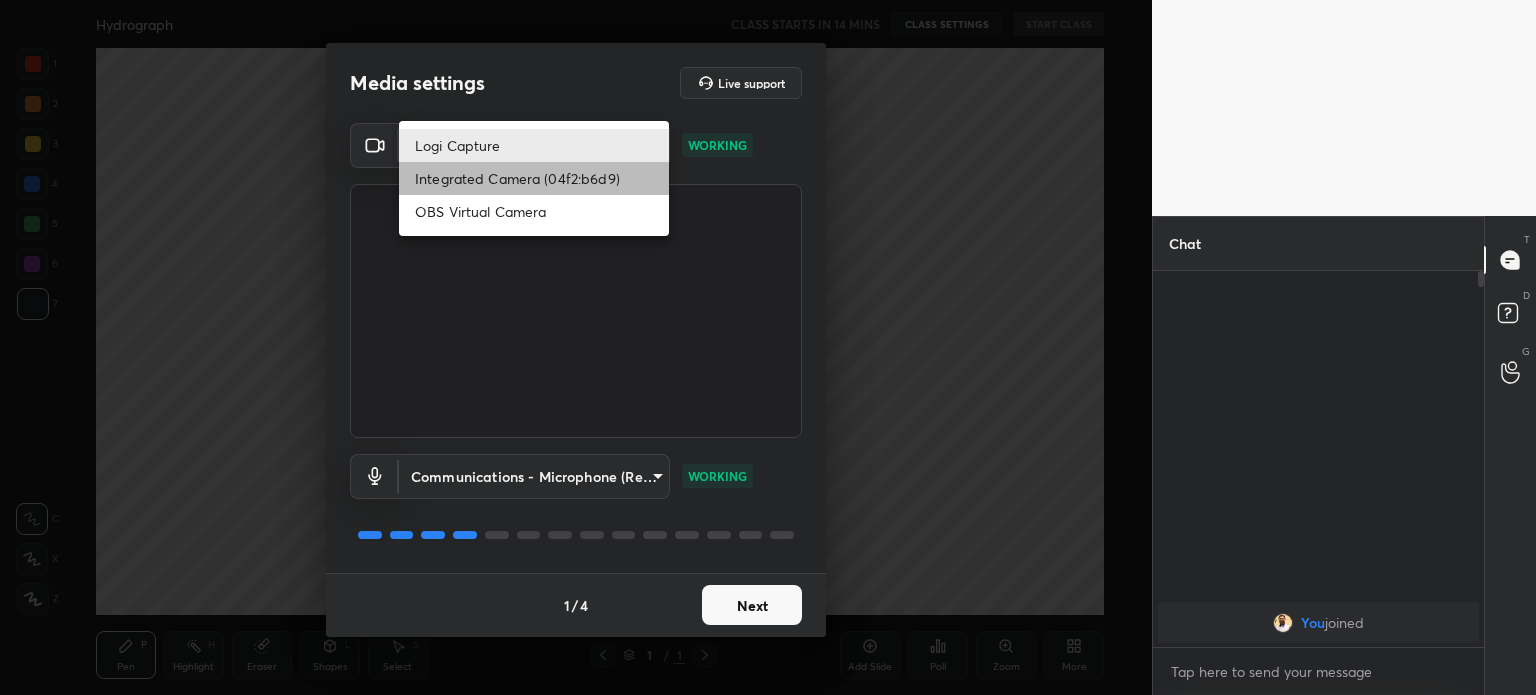 click on "Integrated Camera (04f2:b6d9)" at bounding box center (534, 178) 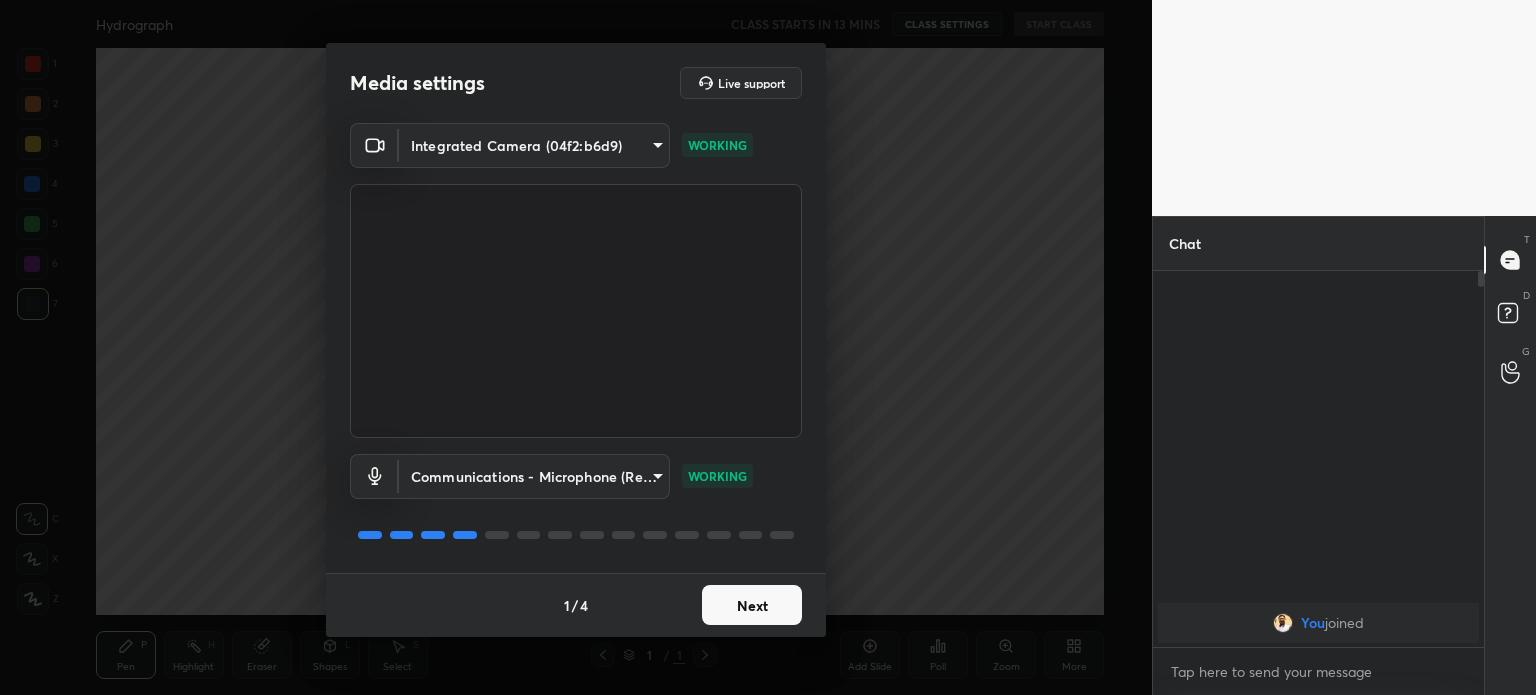 click on "Next" at bounding box center [752, 605] 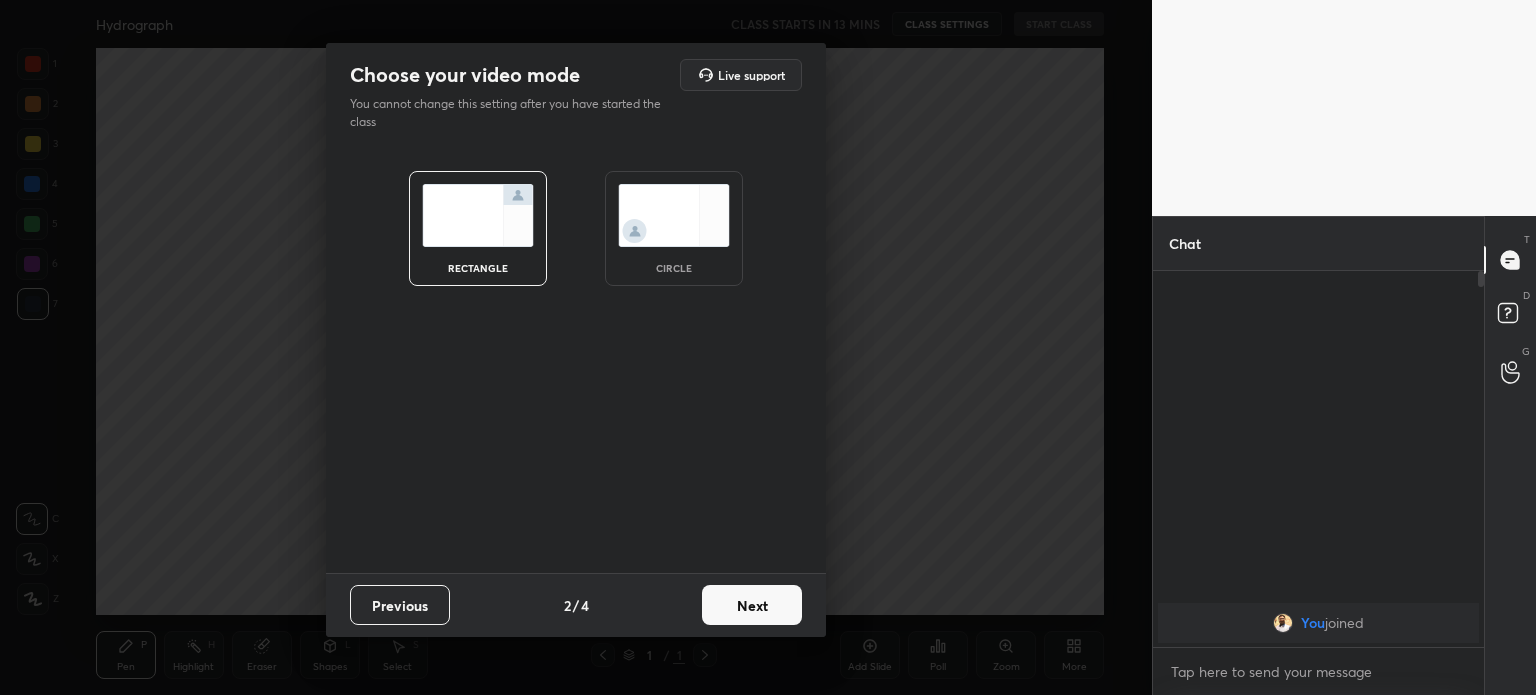 click on "Next" at bounding box center (752, 605) 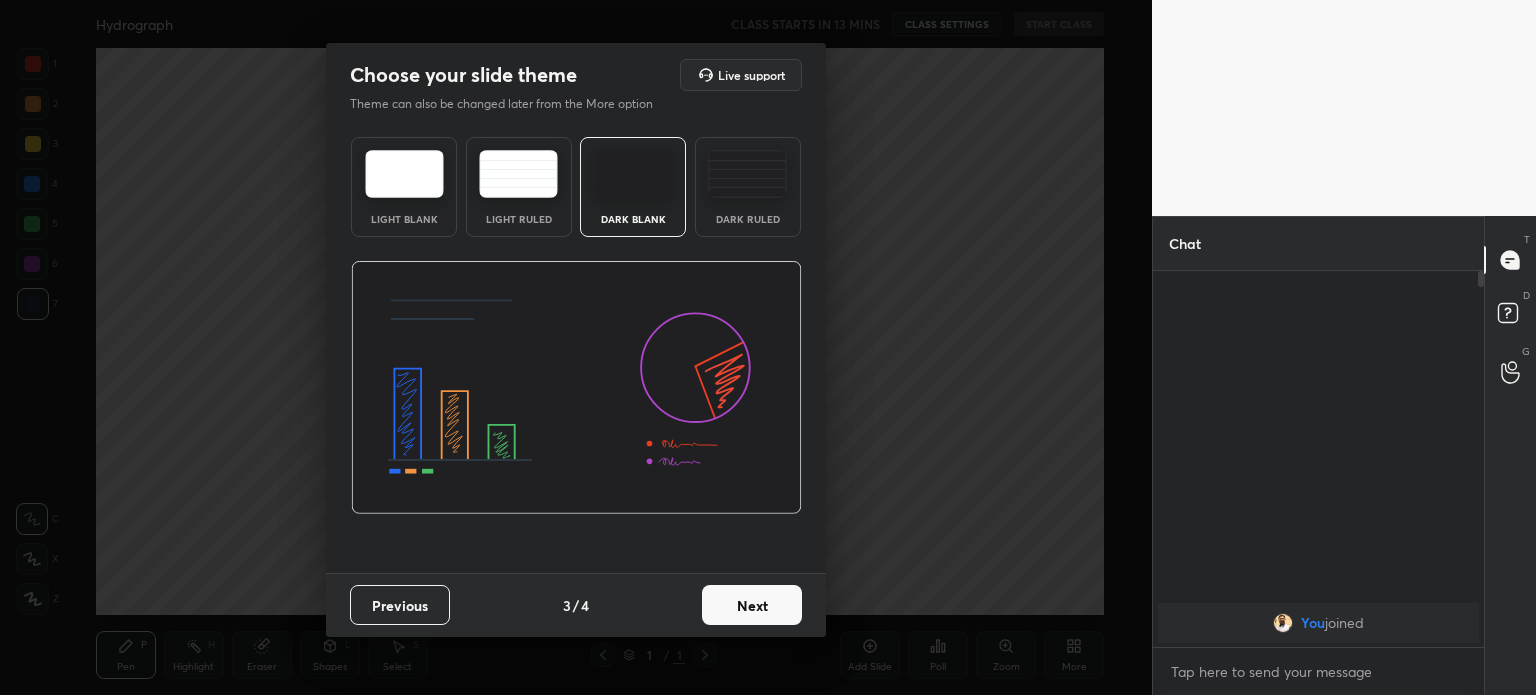 click on "Next" at bounding box center [752, 605] 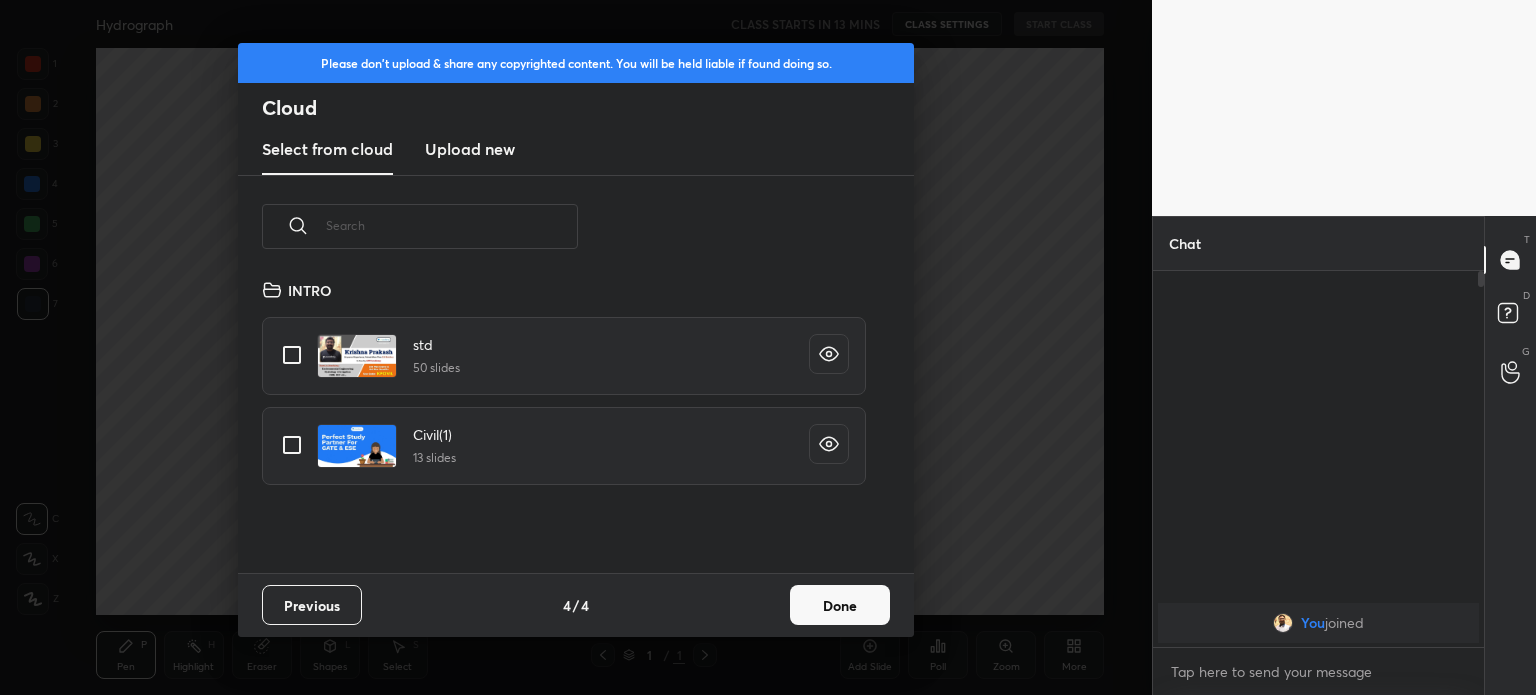 scroll, scrollTop: 6, scrollLeft: 10, axis: both 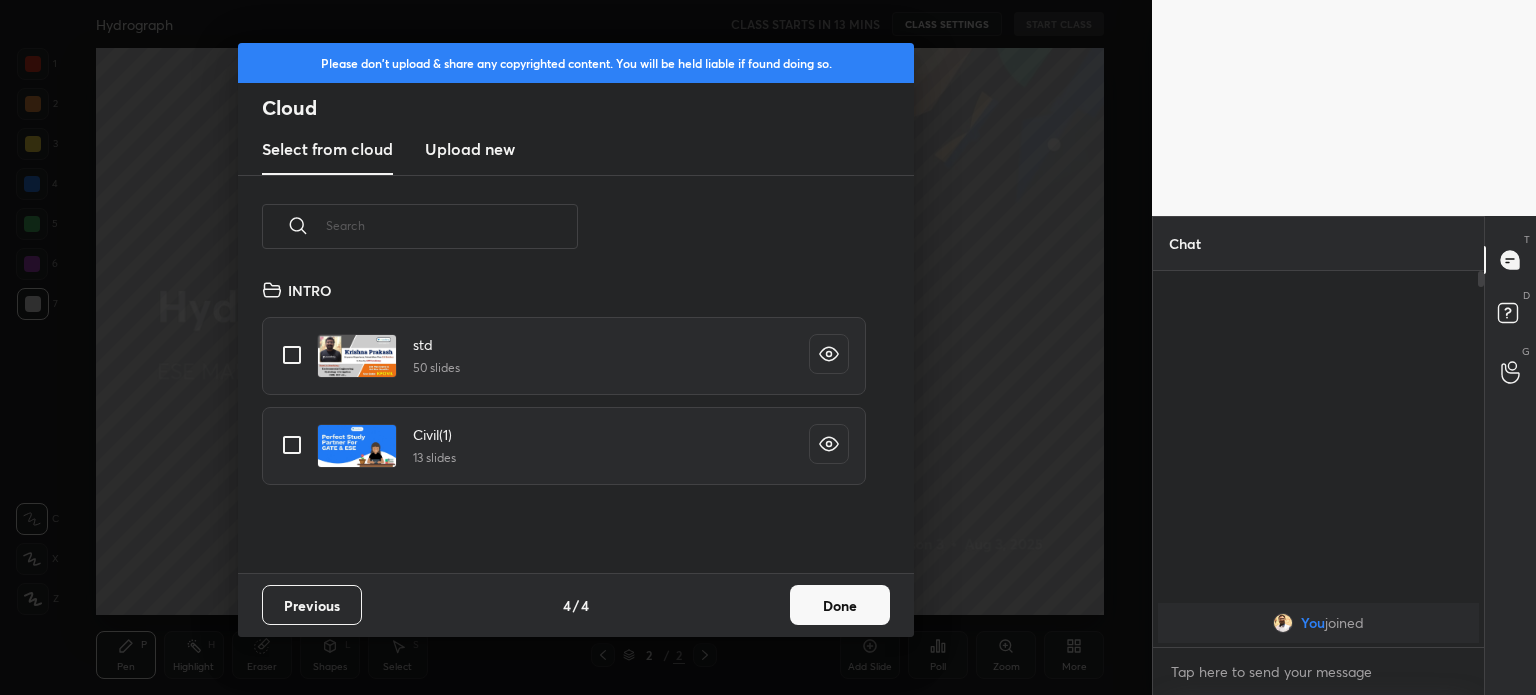 click on "Done" at bounding box center (840, 605) 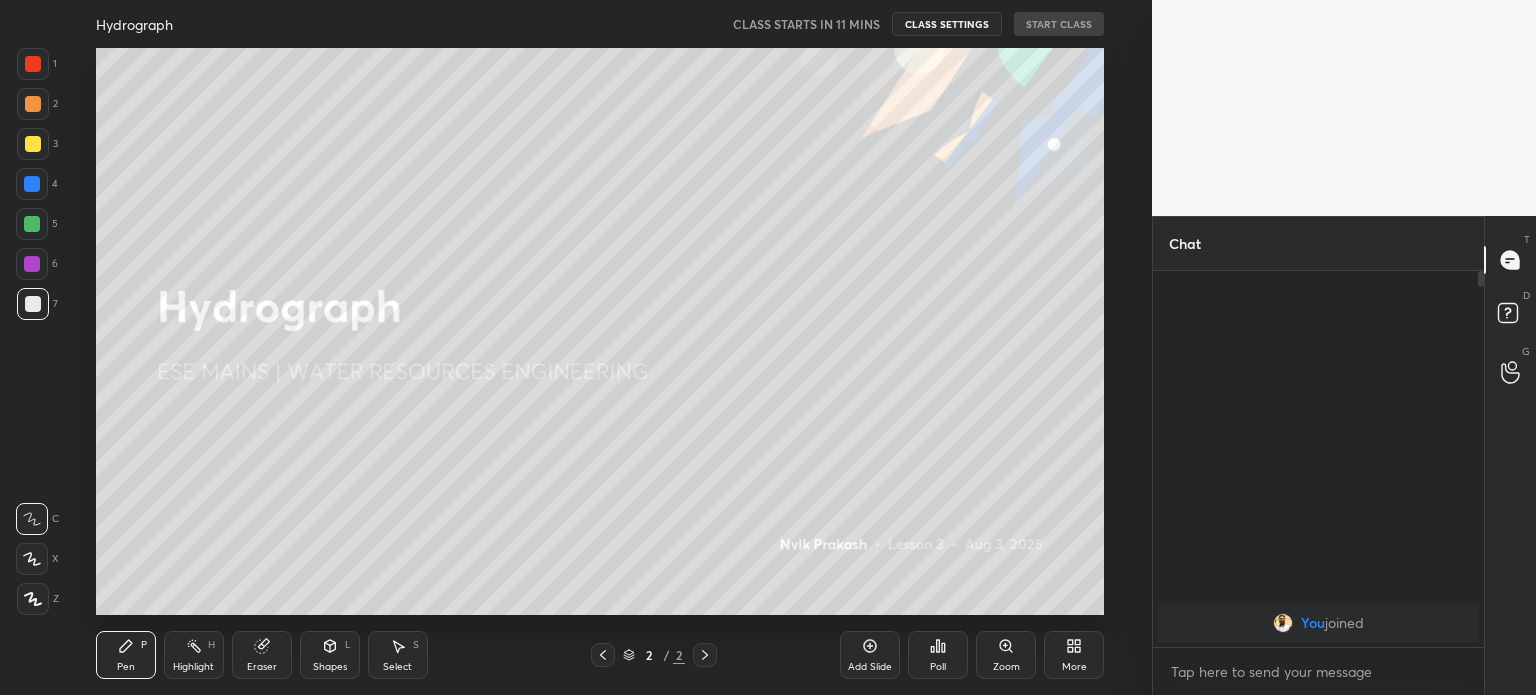 click on "CLASS SETTINGS" at bounding box center [947, 24] 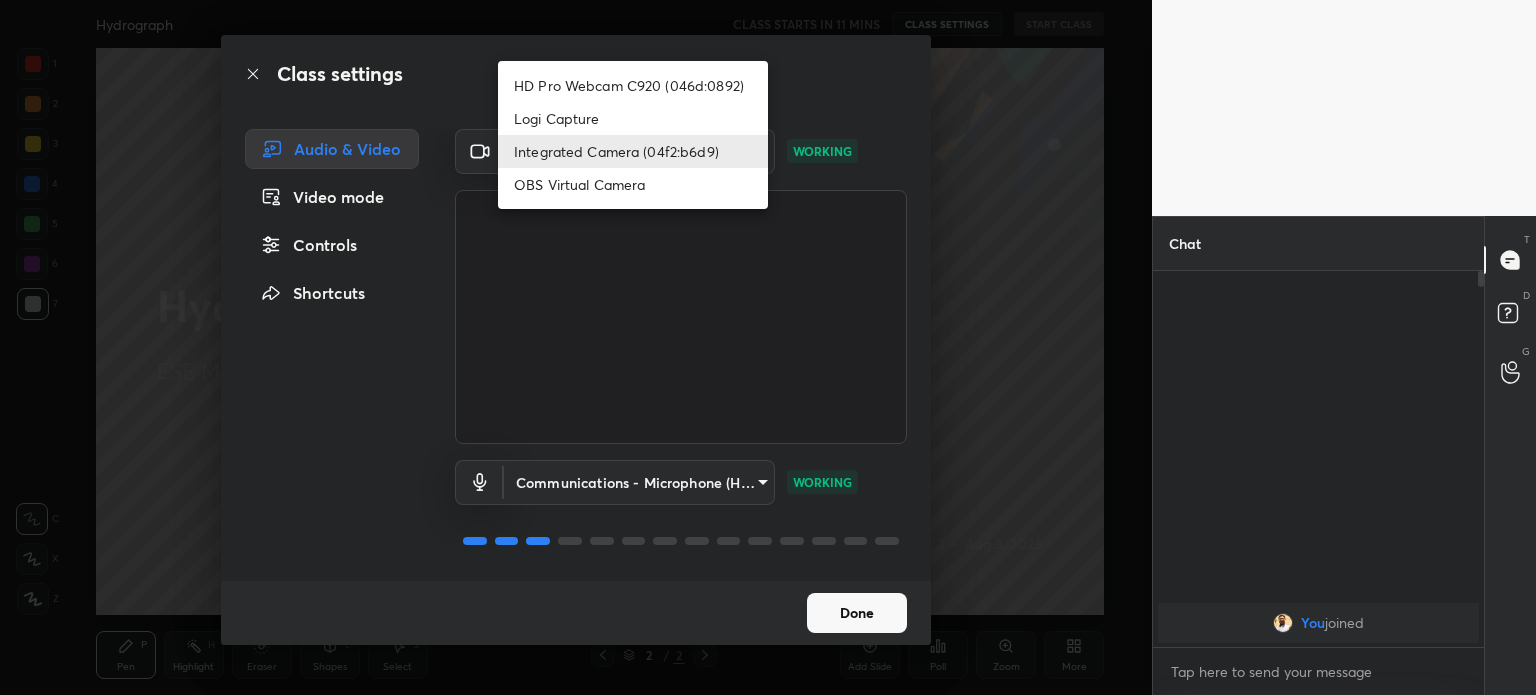 click on "1 2 3 4 5 6 7 C X Z C X Z E E Erase all   H H Hydrograph CLASS STARTS IN 11 MINS CLASS SETTINGS START CLASS Setting up your live class Back Hydrograph • L3 of ESE MAINS | WATER RESOURCES ENGINEERING [FIRST] [LAST] Pen P Highlight H Eraser Shapes L Select S 2 / 2 Add Slide Poll Zoom More Chat You  joined 1 NEW MESSAGE Enable hand raising Enable raise hand to speak to learners. Once enabled, chat will be turned off temporarily. Enable x   Doubts asked by learners will show up here Raise hand disabled You have disabled Raise hand currently. Enable it to invite learners to speak Enable Can't raise hand Looks like educator just invited you to speak. Please wait before you can raise your hand again. Got it T Messages (T) D Doubts (D) G Raise Hand (G) Report an issue Reason for reporting Buffering Chat not working Audio - Video sync issue Educator video quality low ​ Attach an image Report Class settings Audio & Video Video mode Controls Shortcuts Integrated Camera (04f2:b6d9) WORKING communications WORKING Done" at bounding box center [768, 347] 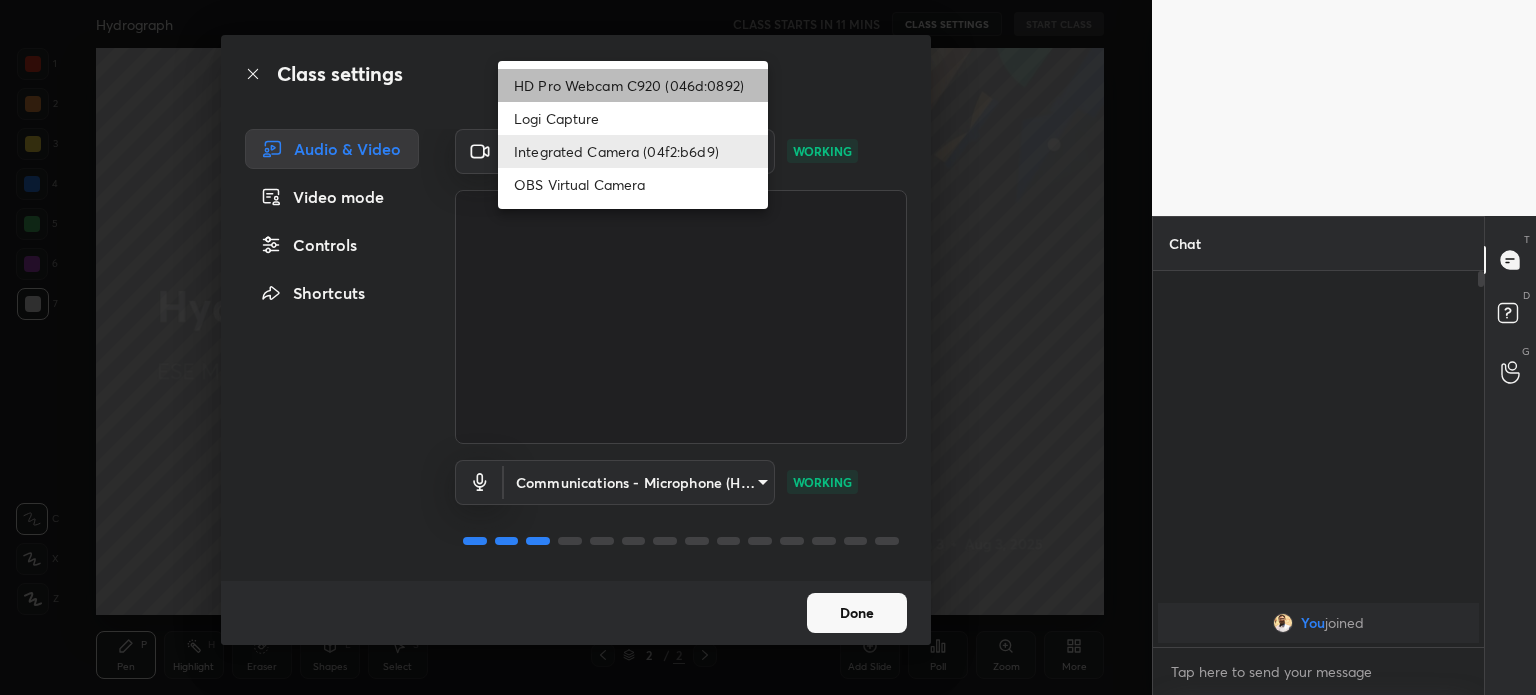 click on "HD Pro Webcam C920 (046d:0892)" at bounding box center [633, 85] 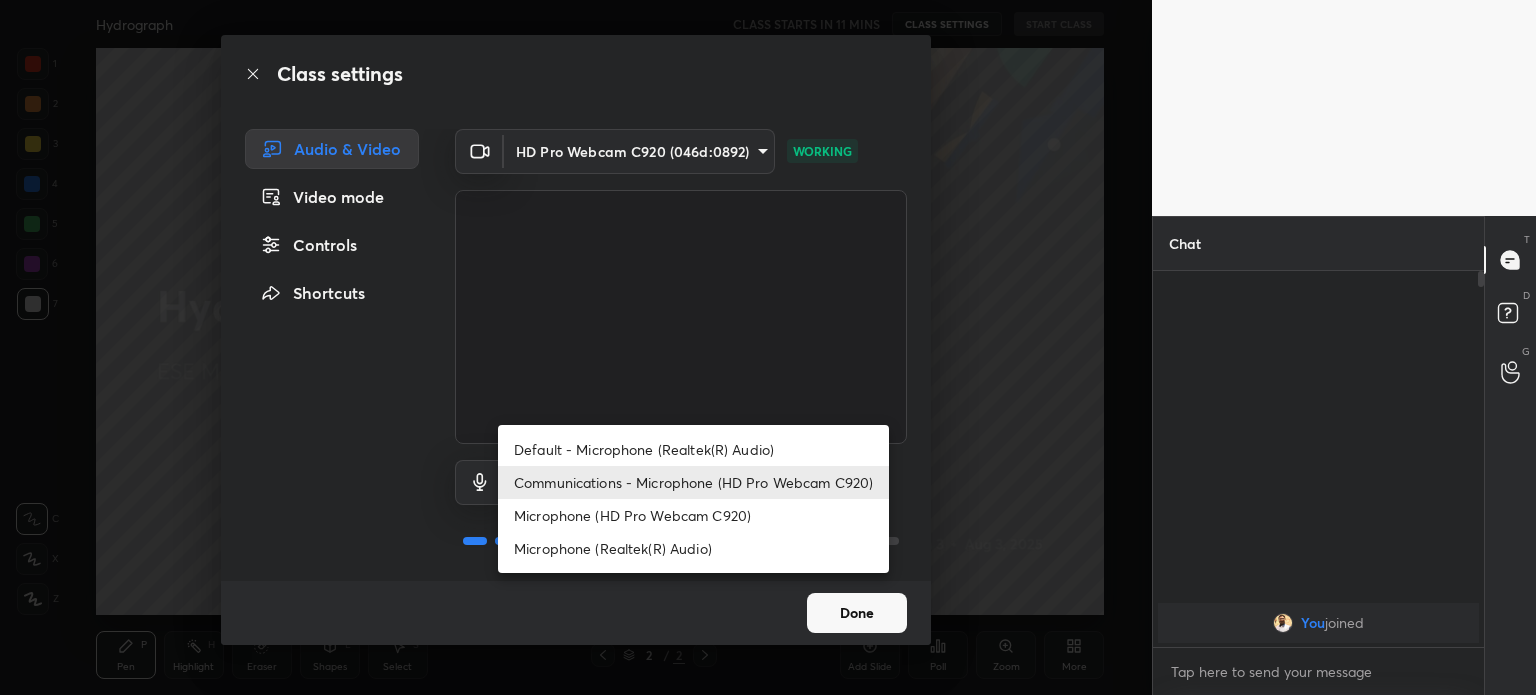 click on "1 2 3 4 5 6 7 C X Z C X Z E E Erase all   H H Hydrograph CLASS STARTS IN 11 MINS CLASS SETTINGS START CLASS Setting up your live class Back Hydrograph • L3 of ESE MAINS | WATER RESOURCES ENGINEERING [FIRST] [LAST] Pen P Highlight H Eraser Shapes L Select S 2 / 2 Add Slide Poll Zoom More Chat You  joined 1 NEW MESSAGE Enable hand raising Enable raise hand to speak to learners. Once enabled, chat will be turned off temporarily. Enable x   Doubts asked by learners will show up here Raise hand disabled You have disabled Raise hand currently. Enable it to invite learners to speak Enable Can't raise hand Looks like educator just invited you to speak. Please wait before you can raise your hand again. Got it T Messages (T) D Doubts (D) G Raise Hand (G) Report an issue Reason for reporting Buffering Chat not working Audio - Video sync issue Educator video quality low ​ Attach an image Report Class settings Audio & Video Video mode Controls Shortcuts HD Pro Webcam C920 (046d:0892) WORKING communications WORKING Done" at bounding box center [768, 347] 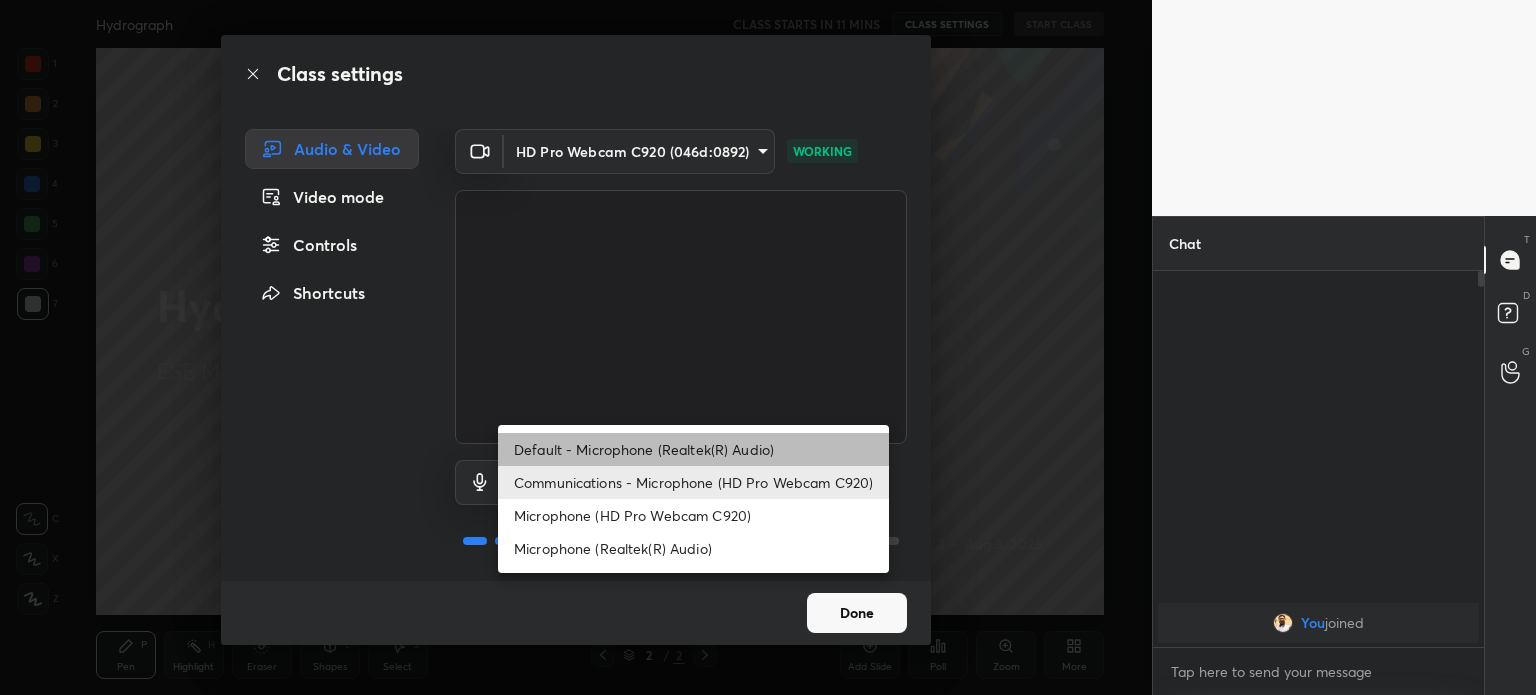 click on "Default - Microphone (Realtek(R) Audio)" at bounding box center (693, 449) 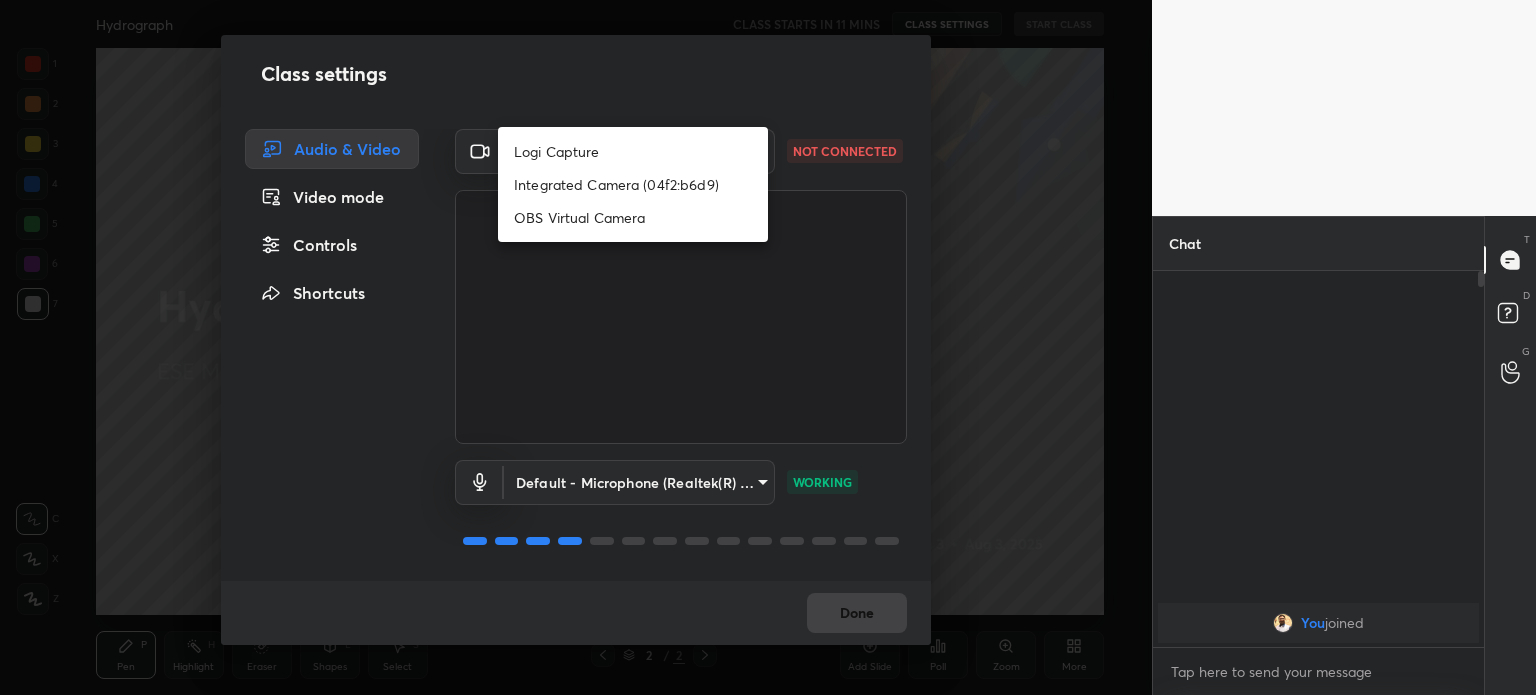 click on "1 2 3 4 5 6 7 C X Z C X Z E E Erase all   H H Hydrograph CLASS STARTS IN 11 MINS CLASS SETTINGS START CLASS Setting up your live class Back Hydrograph • L3 of ESE MAINS | WATER RESOURCES ENGINEERING [FIRST] [LAST] Pen P Highlight H Eraser Shapes L Select S 2 / 2 Add Slide Poll Zoom More Chat You  joined 1 NEW MESSAGE Enable hand raising Enable raise hand to speak to learners. Once enabled, chat will be turned off temporarily. Enable x   Doubts asked by learners will show up here Raise hand disabled You have disabled Raise hand currently. Enable it to invite learners to speak Enable Can't raise hand Looks like educator just invited you to speak. Please wait before you can raise your hand again. Got it T Messages (T) D Doubts (D) G Raise Hand (G) Report an issue Reason for reporting Buffering Chat not working Audio - Video sync issue Educator video quality low ​ Attach an image Report Class settings Audio & Video Video mode Controls Shortcuts ​ NOT CONNECTED Default - Microphone (Realtek(R) Audio) default" at bounding box center [768, 347] 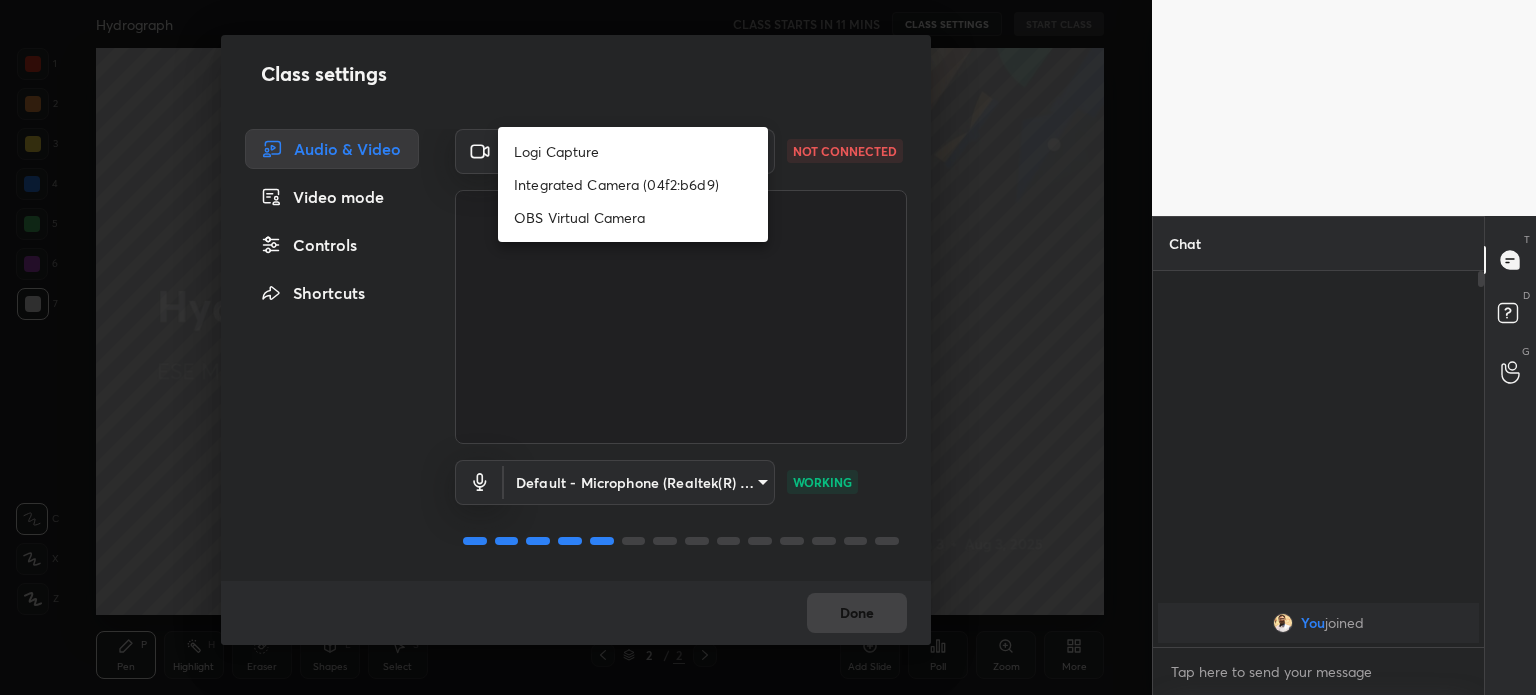 click at bounding box center [768, 347] 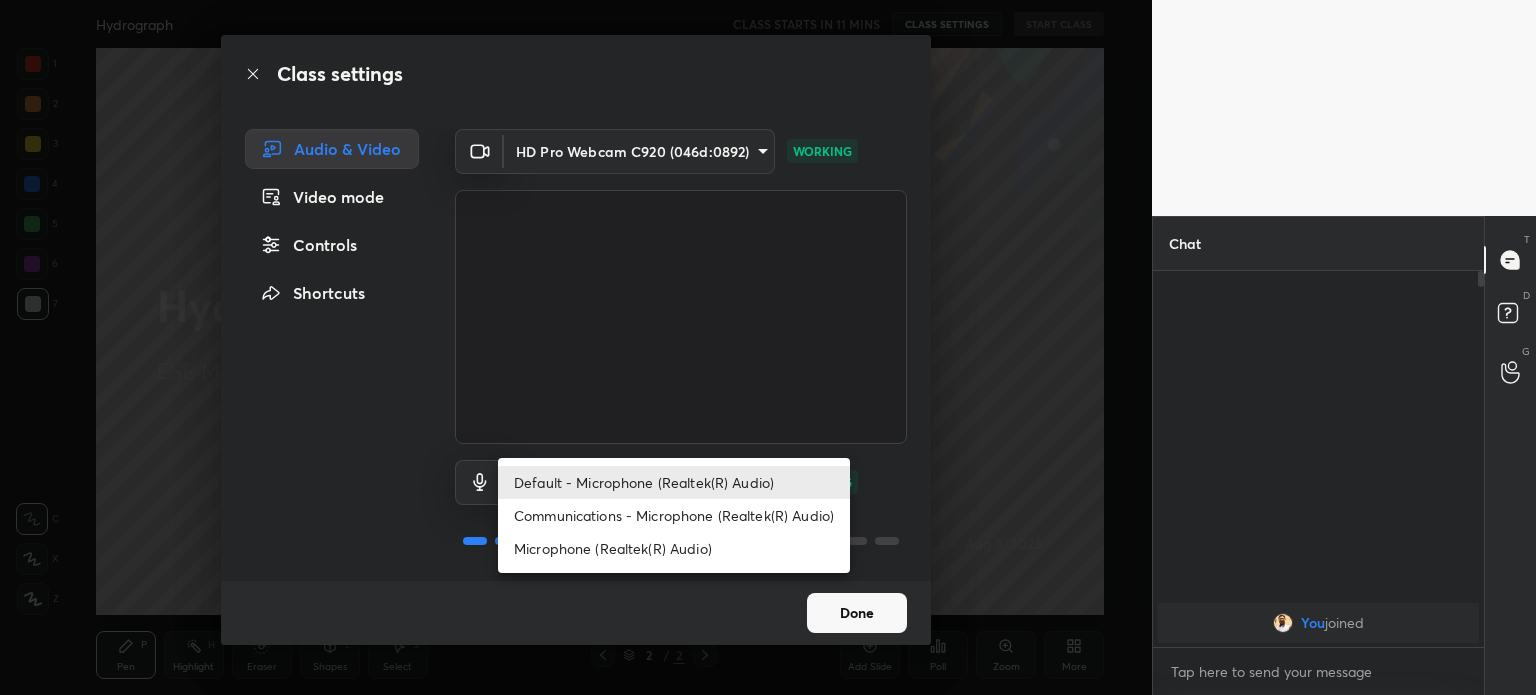 click on "1 2 3 4 5 6 7 C X Z C X Z E E Erase all   H H Hydrograph CLASS STARTS IN 11 MINS CLASS SETTINGS START CLASS Setting up your live class Back Hydrograph • L3 of ESE MAINS | WATER RESOURCES ENGINEERING [FIRST] [LAST] Pen P Highlight H Eraser Shapes L Select S 2 / 2 Add Slide Poll Zoom More Chat You  joined 1 NEW MESSAGE Enable hand raising Enable raise hand to speak to learners. Once enabled, chat will be turned off temporarily. Enable x   Doubts asked by learners will show up here Raise hand disabled You have disabled Raise hand currently. Enable it to invite learners to speak Enable Can't raise hand Looks like educator just invited you to speak. Please wait before you can raise your hand again. Got it T Messages (T) D Doubts (D) G Raise Hand (G) Report an issue Reason for reporting Buffering Chat not working Audio - Video sync issue Educator video quality low ​ Attach an image Report Class settings Audio & Video Video mode Controls Shortcuts HD Pro Webcam C920 (046d:0892) WORKING default WORKING Done" at bounding box center (768, 347) 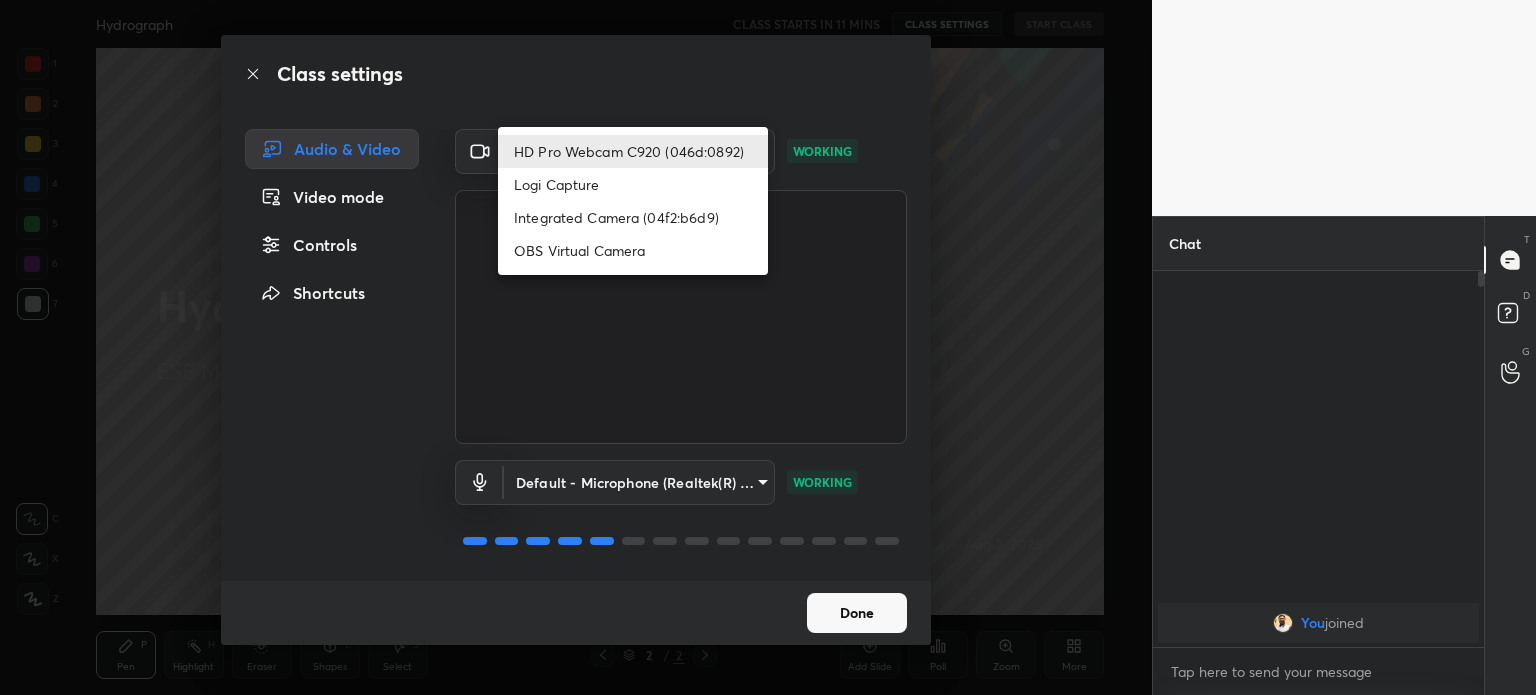 click on "1 2 3 4 5 6 7 C X Z C X Z E E Erase all   H H Hydrograph CLASS STARTS IN 11 MINS CLASS SETTINGS START CLASS Setting up your live class Back Hydrograph • L3 of ESE MAINS | WATER RESOURCES ENGINEERING [FIRST] [LAST] Pen P Highlight H Eraser Shapes L Select S 2 / 2 Add Slide Poll Zoom More Chat You  joined 1 NEW MESSAGE Enable hand raising Enable raise hand to speak to learners. Once enabled, chat will be turned off temporarily. Enable x   Doubts asked by learners will show up here Raise hand disabled You have disabled Raise hand currently. Enable it to invite learners to speak Enable Can't raise hand Looks like educator just invited you to speak. Please wait before you can raise your hand again. Got it T Messages (T) D Doubts (D) G Raise Hand (G) Report an issue Reason for reporting Buffering Chat not working Audio - Video sync issue Educator video quality low ​ Attach an image Report Class settings Audio & Video Video mode Controls Shortcuts HD Pro Webcam C920 (046d:0892) WORKING default WORKING Done" at bounding box center [768, 347] 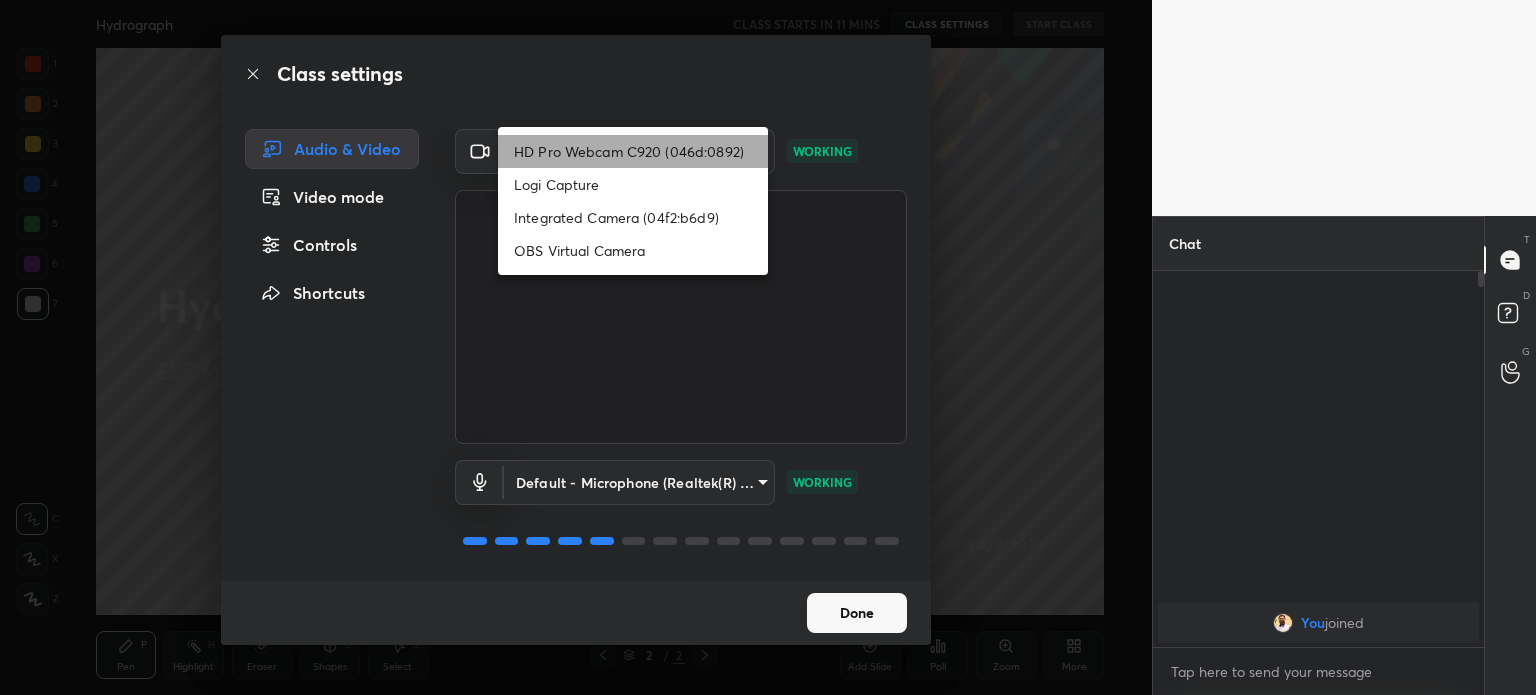 click on "HD Pro Webcam C920 (046d:0892)" at bounding box center [633, 151] 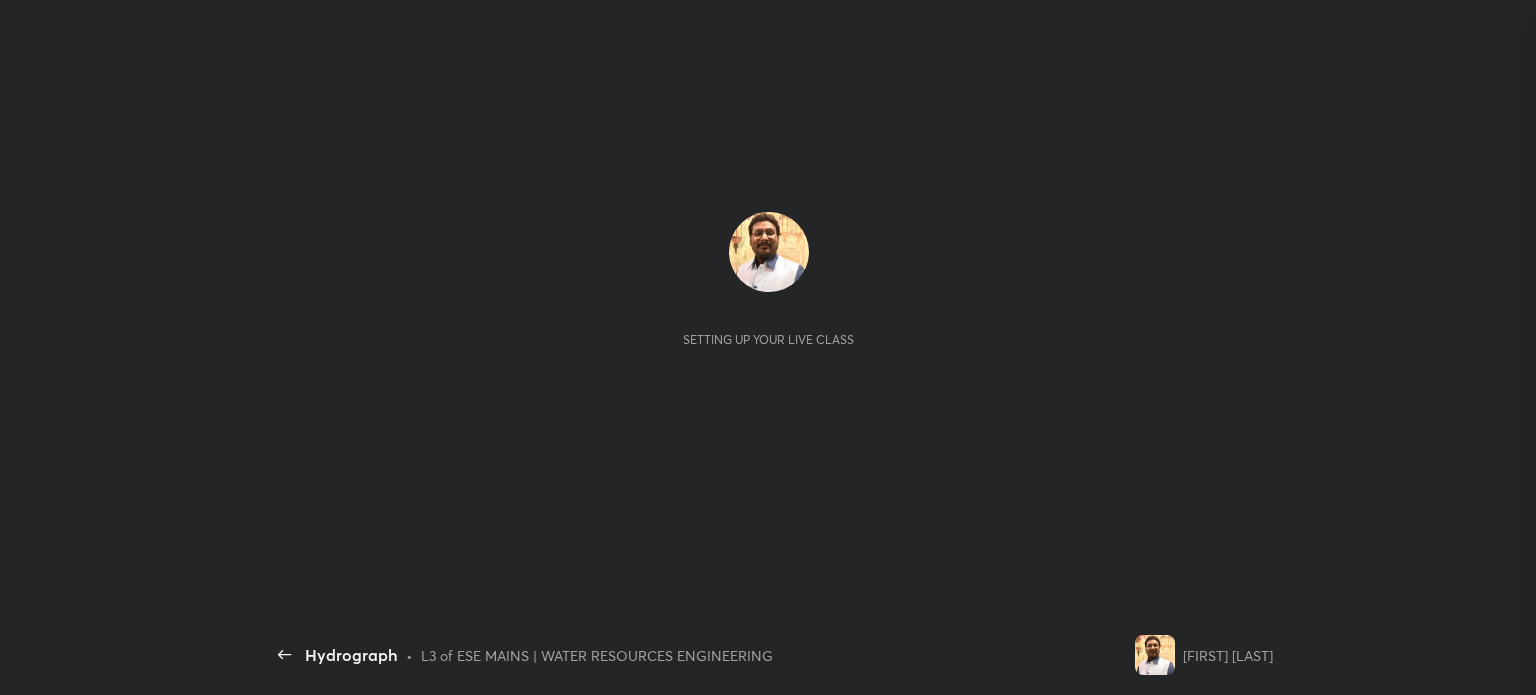 scroll, scrollTop: 0, scrollLeft: 0, axis: both 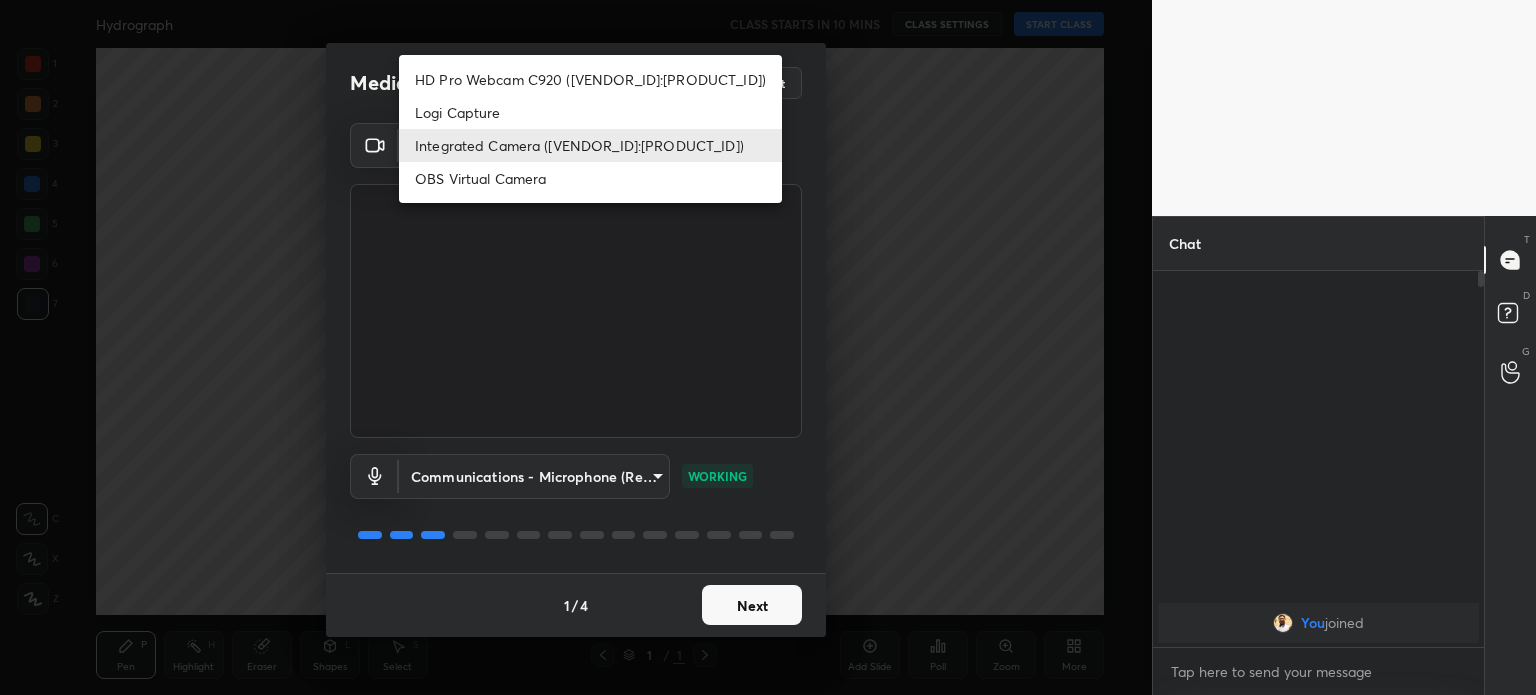 click on "1 2 3 4 5 6 7 C X Z C X Z E E Erase all   H H Hydrograph CLASS STARTS IN 10 MINS CLASS SETTINGS START CLASS Setting up your live class Back Hydrograph • L3 of ESE MAINS | WATER RESOURCES ENGINEERING Nvlk Prakash Pen P Highlight H Eraser Shapes L Select S 1 / 1 Add Slide Poll Zoom More Chat You  joined JUMP TO LATEST Enable hand raising Enable raise hand to speak to learners. Once enabled, chat will be turned off temporarily. Enable x   Doubts asked by learners will show up here Raise hand disabled You have disabled Raise hand currently. Enable it to invite learners to speak Enable Can't raise hand Looks like educator just invited you to speak. Please wait before you can raise your hand again. Got it T Messages (T) D Doubts (D) G Raise Hand (G) Report an issue Reason for reporting Buffering Chat not working Audio - Video sync issue Educator video quality low ​ Attach an image Report Media settings Live support Integrated Camera (04f2:b6d9) 1da6168eb4a65d867d80c7e29e0a2cc87fc0b1865776d52e5842d10a941628ba 1" at bounding box center [768, 347] 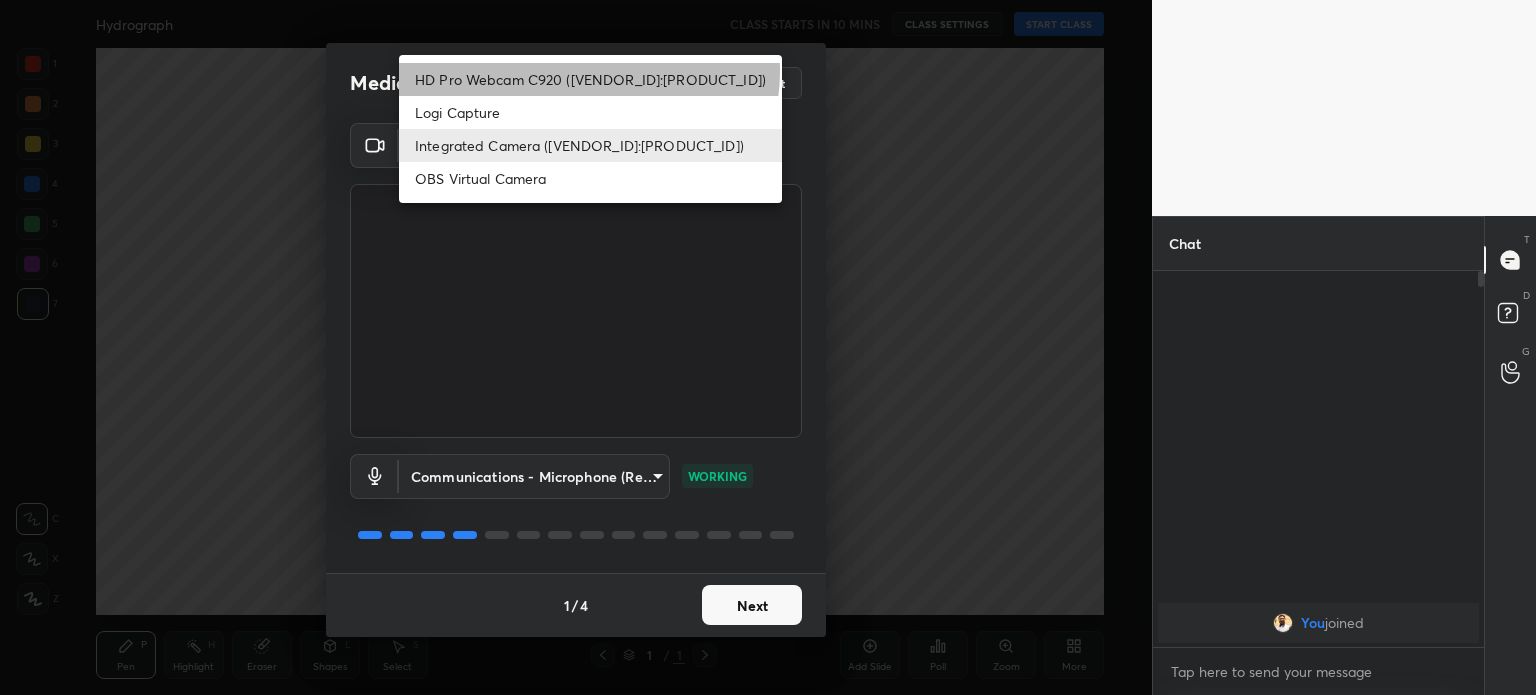 click on "HD Pro Webcam C920 (046d:0892)" at bounding box center [590, 79] 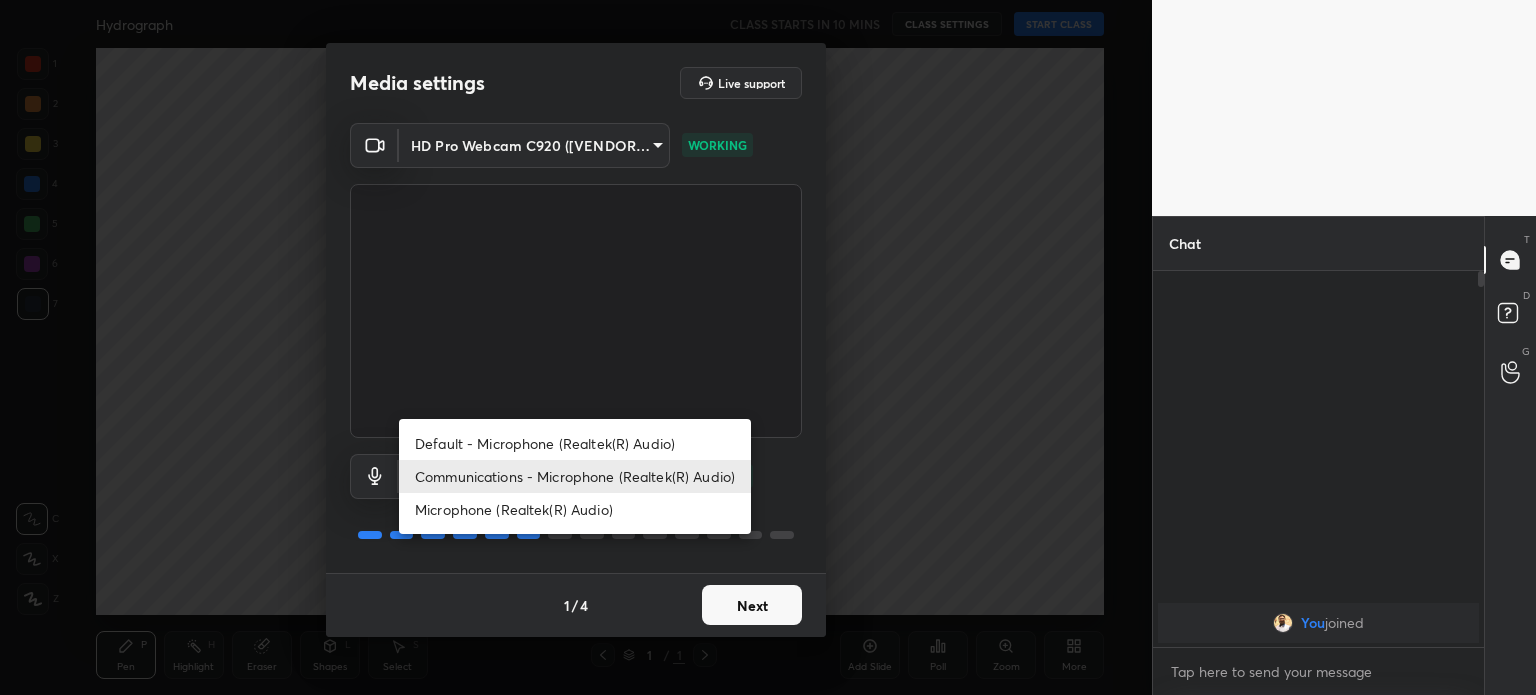 click on "1 2 3 4 5 6 7 C X Z C X Z E E Erase all   H H Hydrograph CLASS STARTS IN 10 MINS CLASS SETTINGS START CLASS Setting up your live class Back Hydrograph • L3 of ESE MAINS | WATER RESOURCES ENGINEERING Nvlk Prakash Pen P Highlight H Eraser Shapes L Select S 1 / 1 Add Slide Poll Zoom More Chat You  joined JUMP TO LATEST Enable hand raising Enable raise hand to speak to learners. Once enabled, chat will be turned off temporarily. Enable x   Doubts asked by learners will show up here Raise hand disabled You have disabled Raise hand currently. Enable it to invite learners to speak Enable Can't raise hand Looks like educator just invited you to speak. Please wait before you can raise your hand again. Got it T Messages (T) D Doubts (D) G Raise Hand (G) Report an issue Reason for reporting Buffering Chat not working Audio - Video sync issue Educator video quality low ​ Attach an image Report Media settings Live support HD Pro Webcam C920 (046d:0892) 8aae292bd264e8f23df07134872443255bac35725bc490f4ead0b3da0b42236d 1" at bounding box center (768, 347) 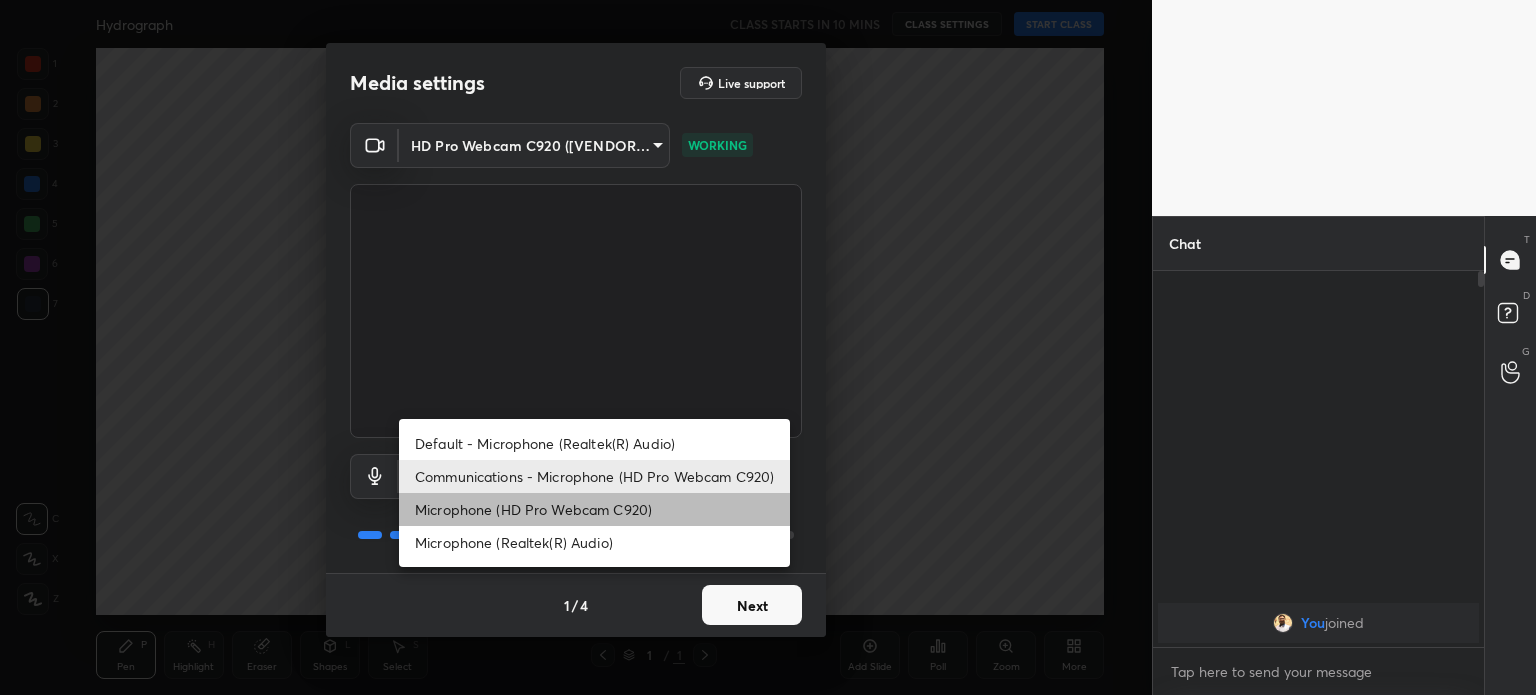click on "Microphone (HD Pro Webcam C920)" at bounding box center (594, 509) 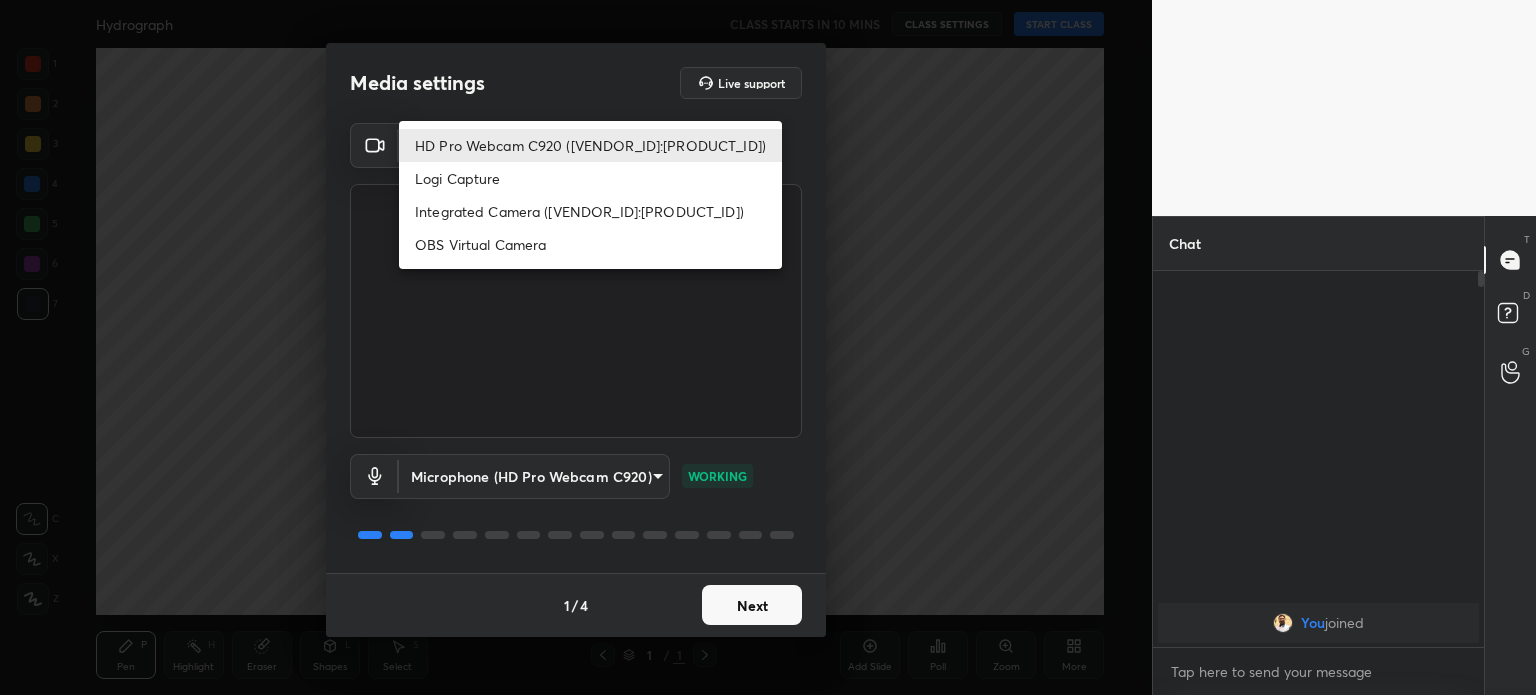 click on "1 2 3 4 5 6 7 C X Z C X Z E E Erase all   H H Hydrograph CLASS STARTS IN 10 MINS CLASS SETTINGS START CLASS Setting up your live class Back Hydrograph • L3 of ESE MAINS | WATER RESOURCES ENGINEERING Nvlk Prakash Pen P Highlight H Eraser Shapes L Select S 1 / 1 Add Slide Poll Zoom More Chat You  joined JUMP TO LATEST Enable hand raising Enable raise hand to speak to learners. Once enabled, chat will be turned off temporarily. Enable x   Doubts asked by learners will show up here Raise hand disabled You have disabled Raise hand currently. Enable it to invite learners to speak Enable Can't raise hand Looks like educator just invited you to speak. Please wait before you can raise your hand again. Got it T Messages (T) D Doubts (D) G Raise Hand (G) Report an issue Reason for reporting Buffering Chat not working Audio - Video sync issue Educator video quality low ​ Attach an image Report Media settings Live support HD Pro Webcam C920 (046d:0892) 8aae292bd264e8f23df07134872443255bac35725bc490f4ead0b3da0b42236d 1" at bounding box center [768, 347] 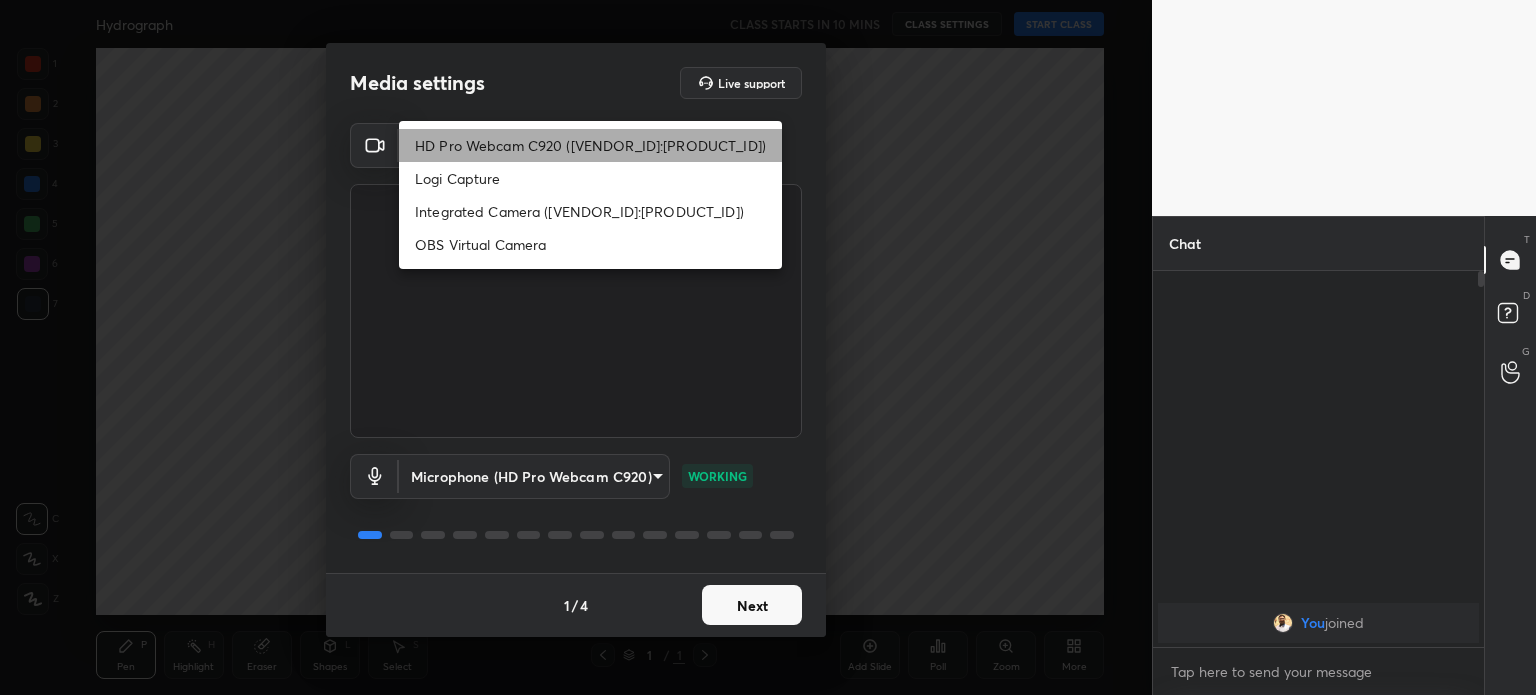 click on "HD Pro Webcam C920 (046d:0892)" at bounding box center [590, 145] 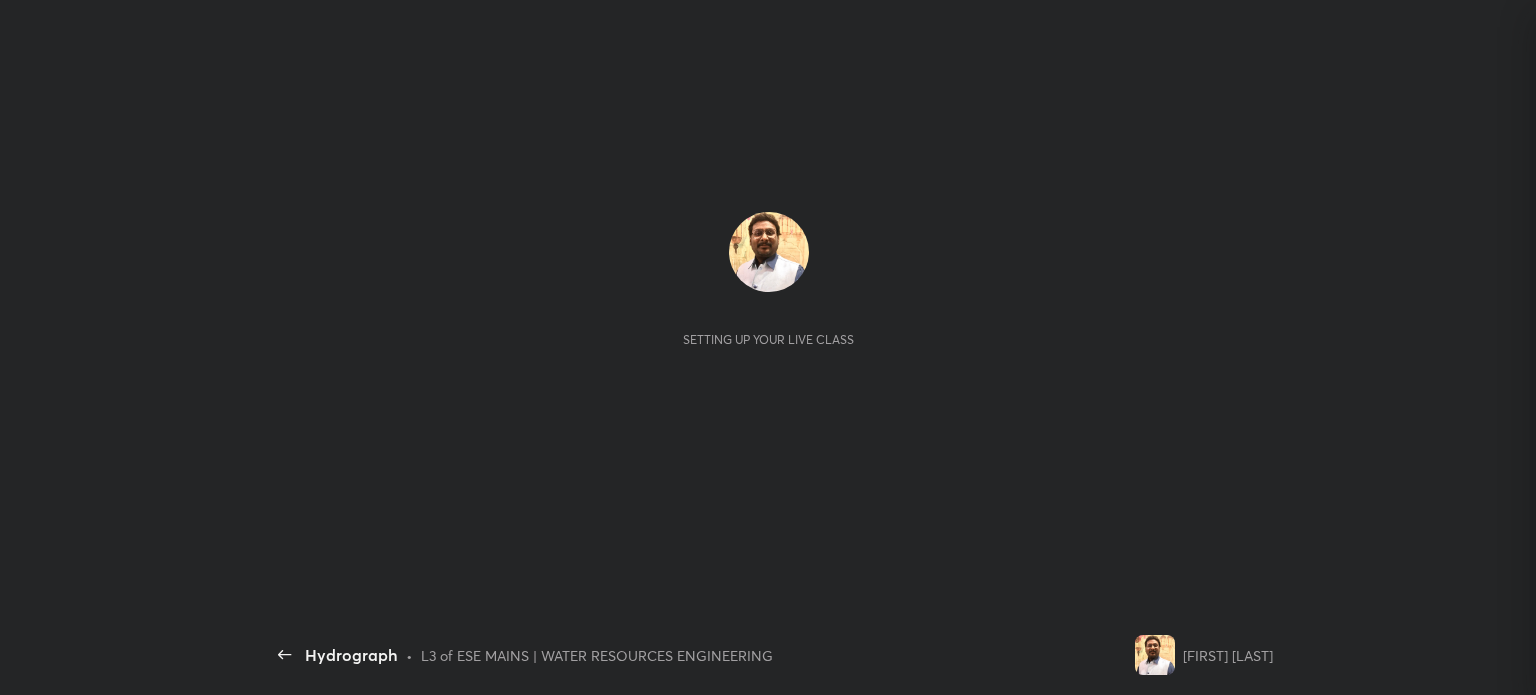scroll, scrollTop: 0, scrollLeft: 0, axis: both 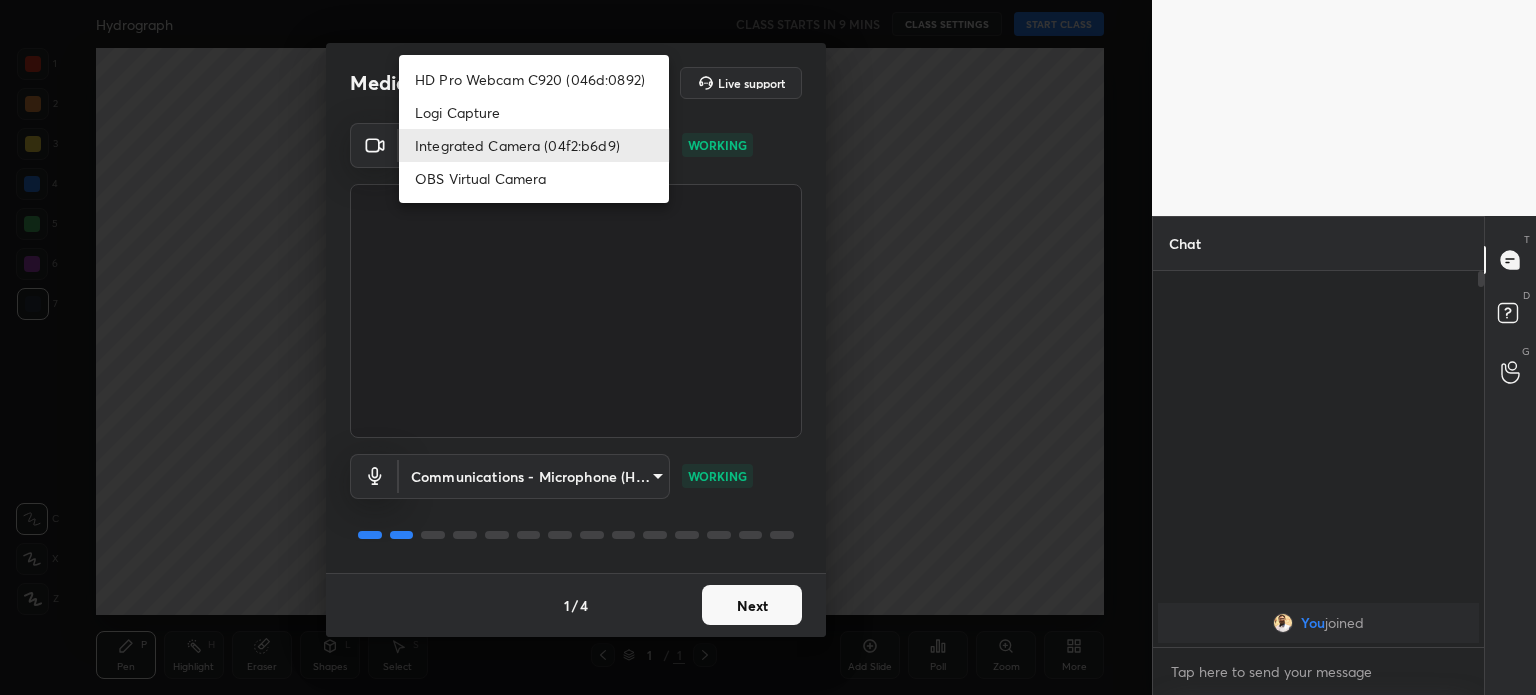 click on "1 2 3 4 5 6 7 C X Z C X Z E E Erase all   H H Hydrograph CLASS STARTS IN 9 MINS CLASS SETTINGS START CLASS Setting up your live class Back Hydrograph • L3 of ESE MAINS | WATER RESOURCES ENGINEERING Nvlk Prakash Pen P Highlight H Eraser Shapes L Select S 1 / 1 Add Slide Poll Zoom More Chat You  joined JUMP TO LATEST Enable hand raising Enable raise hand to speak to learners. Once enabled, chat will be turned off temporarily. Enable x   Doubts asked by learners will show up here Raise hand disabled You have disabled Raise hand currently. Enable it to invite learners to speak Enable Can't raise hand Looks like educator just invited you to speak. Please wait before you can raise your hand again. Got it T Messages (T) D Doubts (D) G Raise Hand (G) Report an issue Reason for reporting Buffering Chat not working Audio - Video sync issue Educator video quality low ​ Attach an image Report Media settings Live support Integrated Camera (04f2:b6d9) 1da6168eb4a65d867d80c7e29e0a2cc87fc0b1865776d52e5842d10a941628ba 1 /" at bounding box center (768, 347) 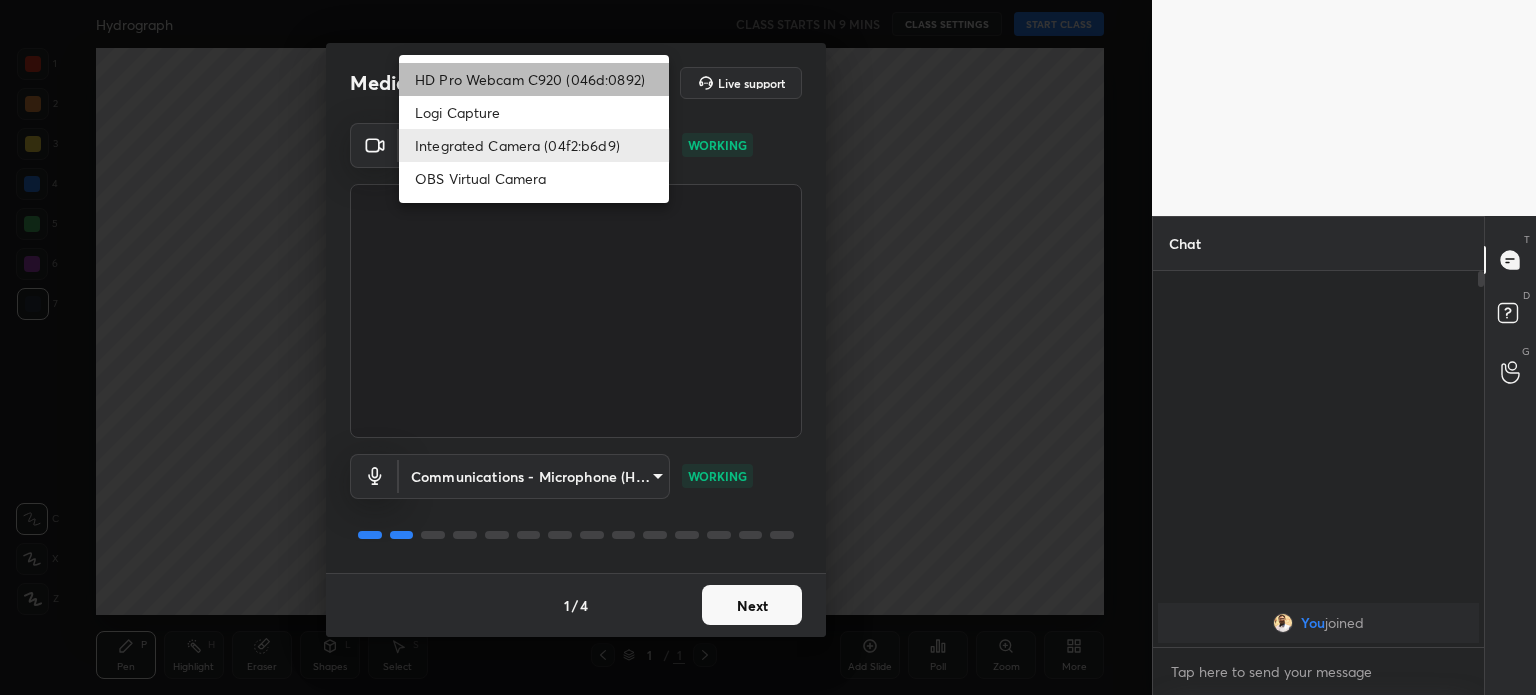 click on "HD Pro Webcam C920 (046d:0892)" at bounding box center (534, 79) 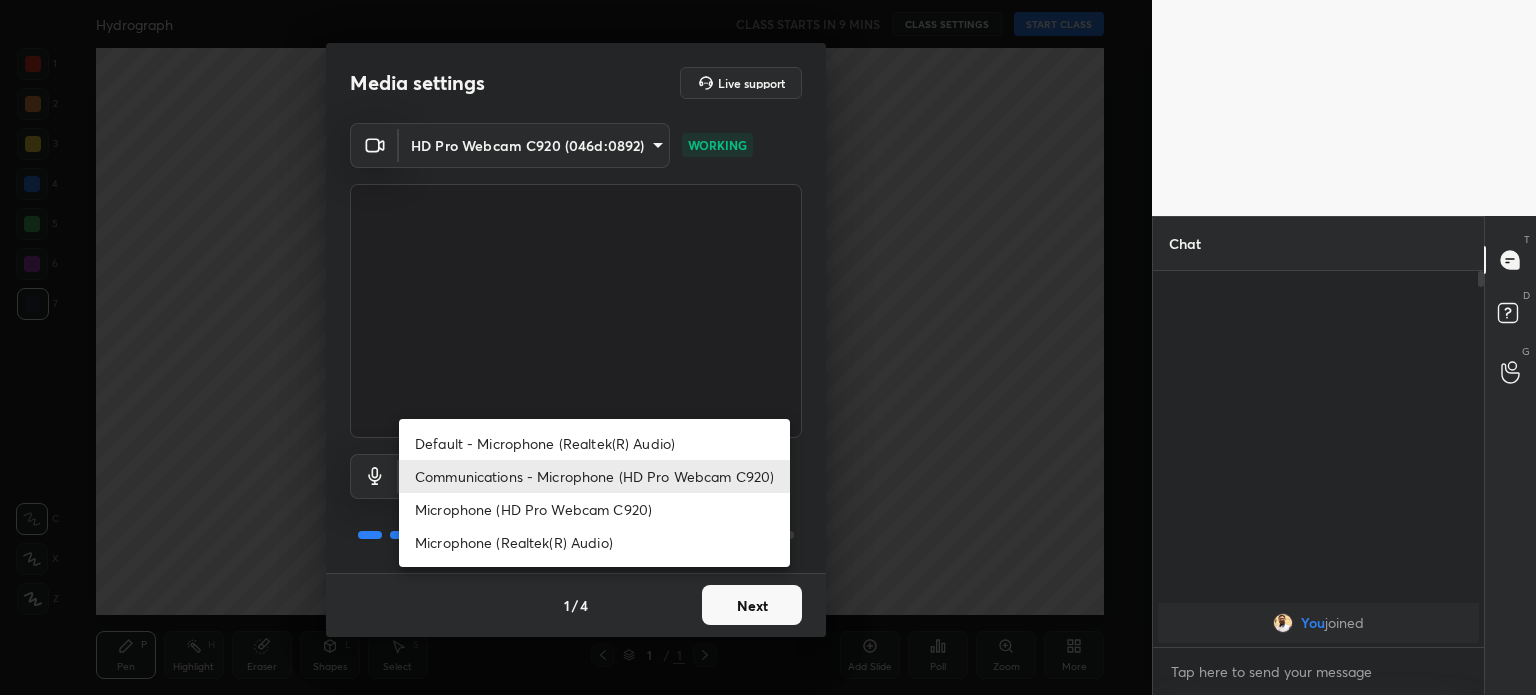 click on "1 2 3 4 5 6 7 C X Z C X Z E E Erase all   H H Hydrograph CLASS STARTS IN 9 MINS CLASS SETTINGS START CLASS Setting up your live class Back Hydrograph • L3 of ESE MAINS | WATER RESOURCES ENGINEERING Nvlk Prakash Pen P Highlight H Eraser Shapes L Select S 1 / 1 Add Slide Poll Zoom More Chat You  joined JUMP TO LATEST Enable hand raising Enable raise hand to speak to learners. Once enabled, chat will be turned off temporarily. Enable x   Doubts asked by learners will show up here Raise hand disabled You have disabled Raise hand currently. Enable it to invite learners to speak Enable Can't raise hand Looks like educator just invited you to speak. Please wait before you can raise your hand again. Got it T Messages (T) D Doubts (D) G Raise Hand (G) Report an issue Reason for reporting Buffering Chat not working Audio - Video sync issue Educator video quality low ​ Attach an image Report Media settings Live support HD Pro Webcam C920 (046d:0892) 8aae292bd264e8f23df07134872443255bac35725bc490f4ead0b3da0b42236d 1" at bounding box center [768, 347] 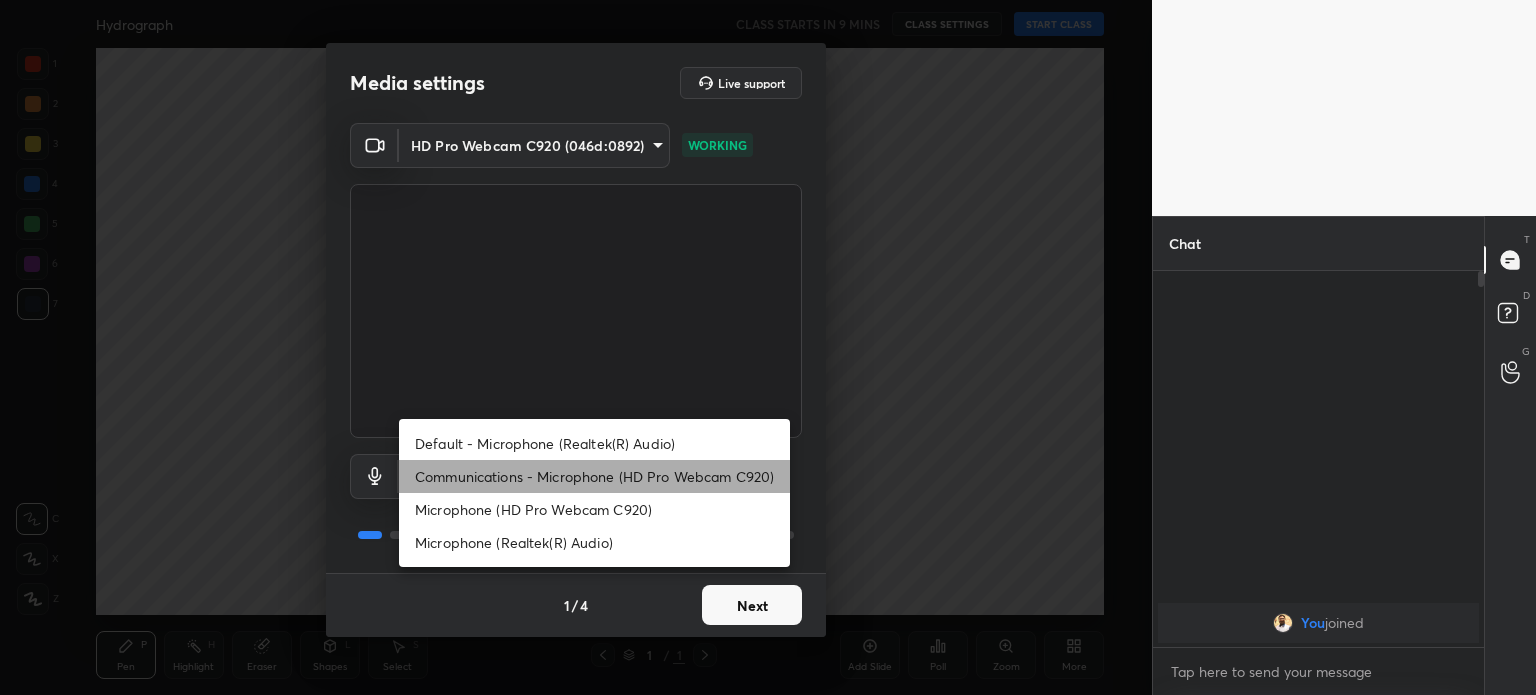 click on "Communications - Microphone (HD Pro Webcam C920)" at bounding box center (594, 476) 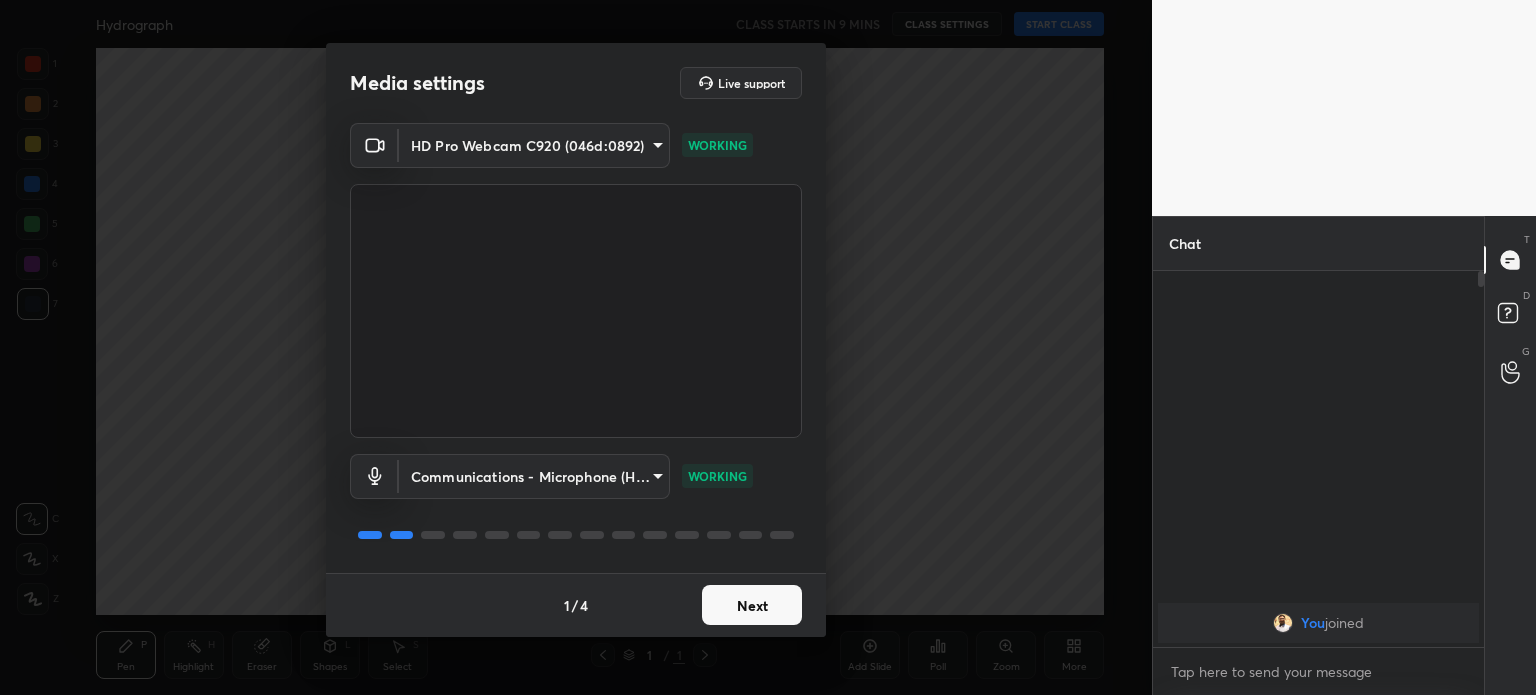 click on "Next" at bounding box center [752, 605] 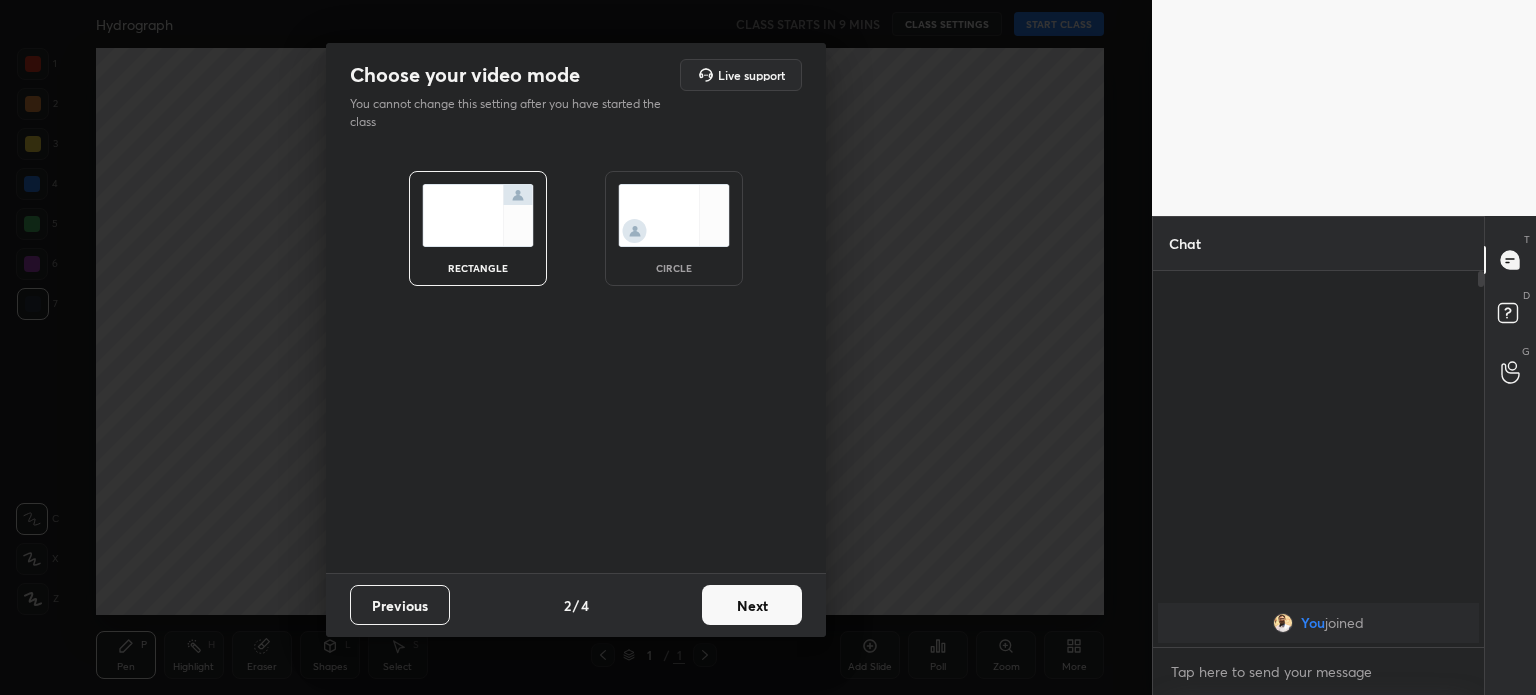 click on "Next" at bounding box center [752, 605] 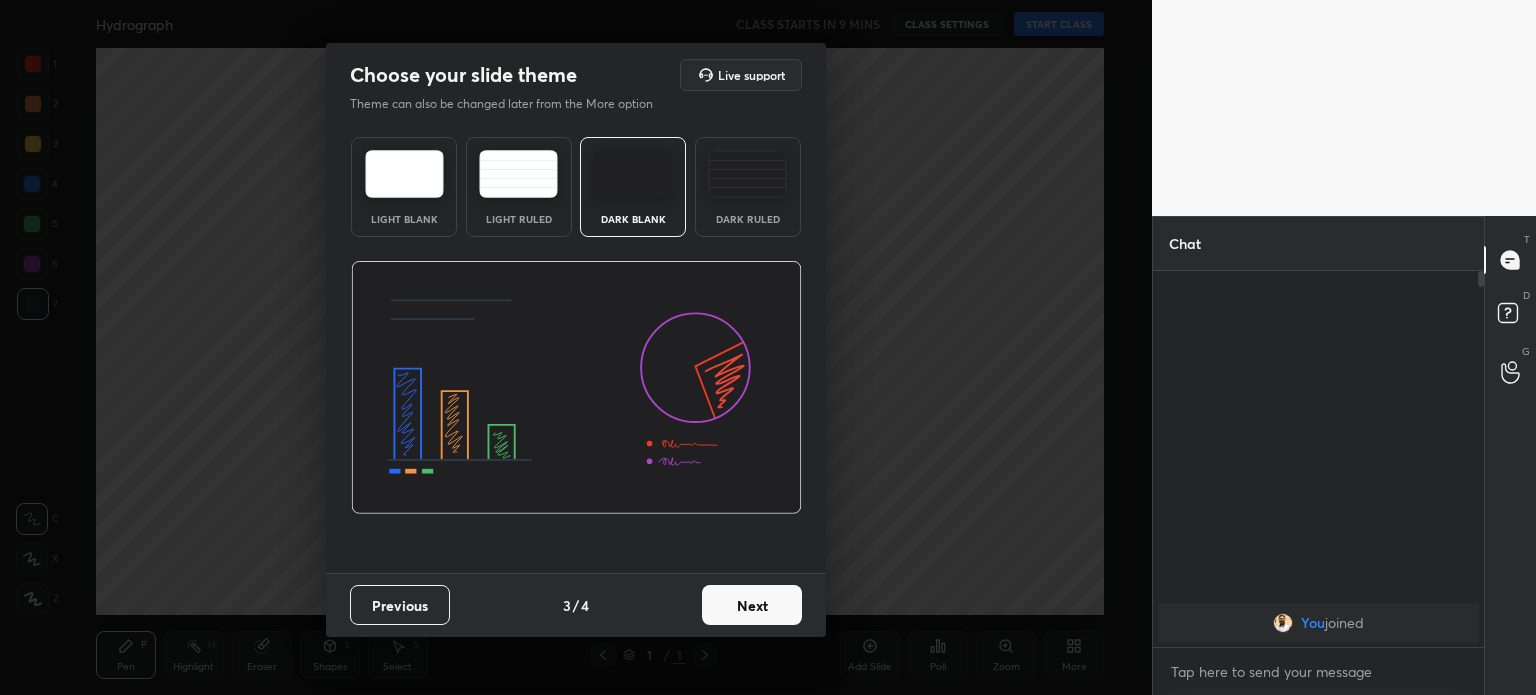 click on "Next" at bounding box center (752, 605) 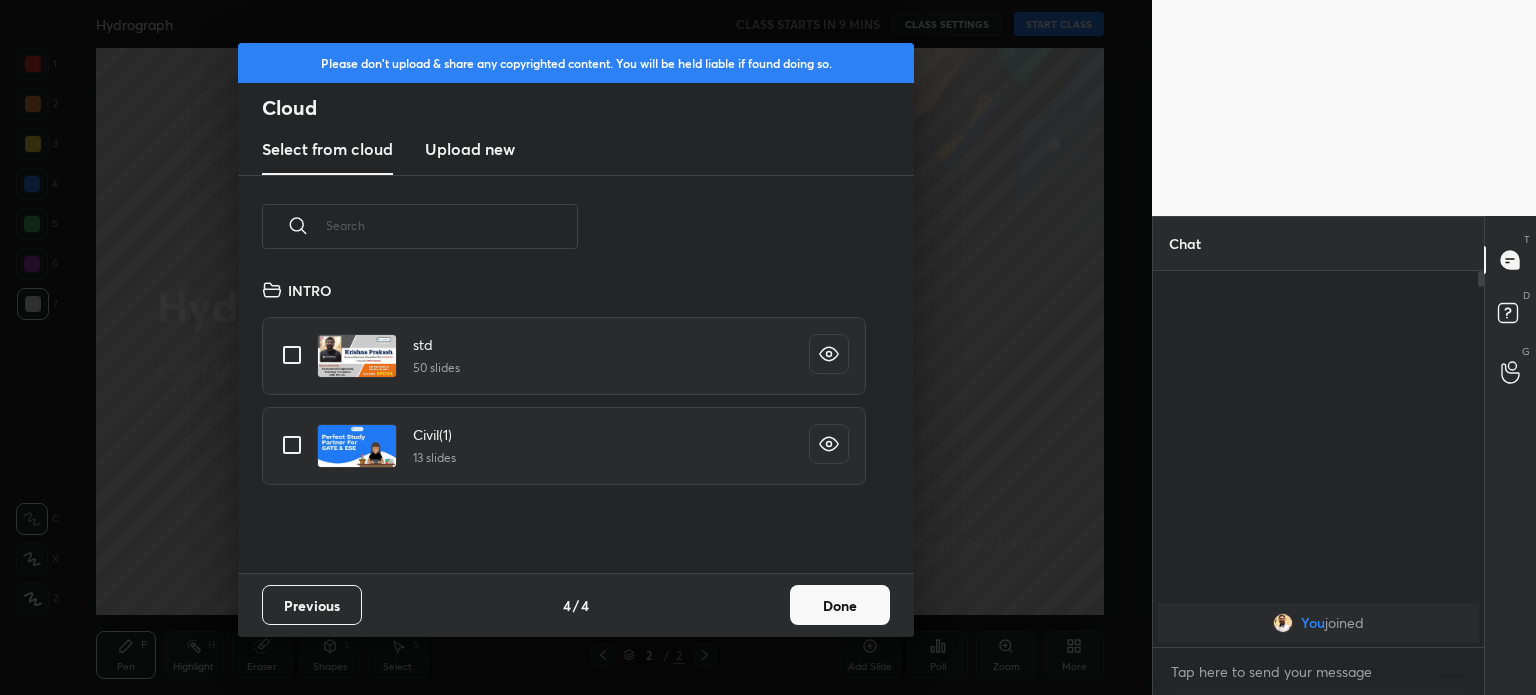 scroll, scrollTop: 6, scrollLeft: 10, axis: both 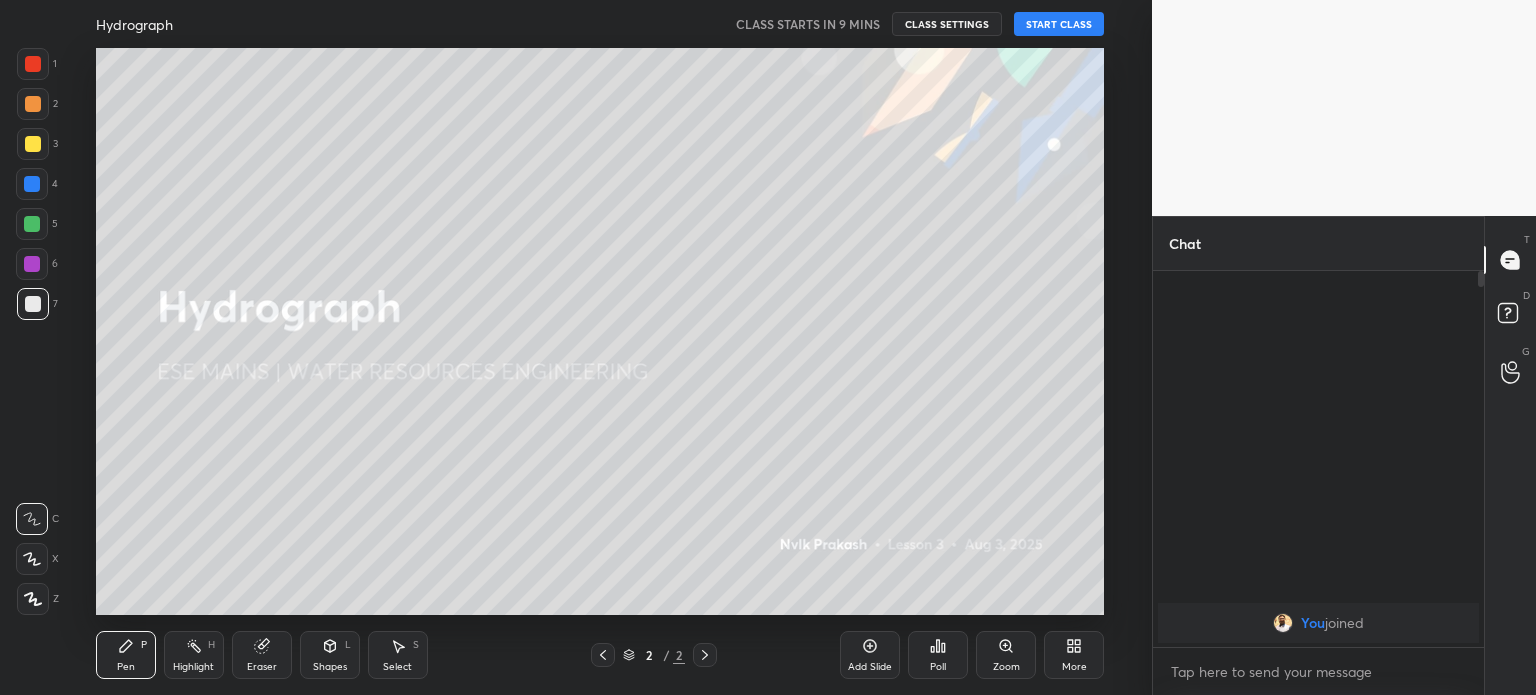 click on "START CLASS" at bounding box center (1059, 24) 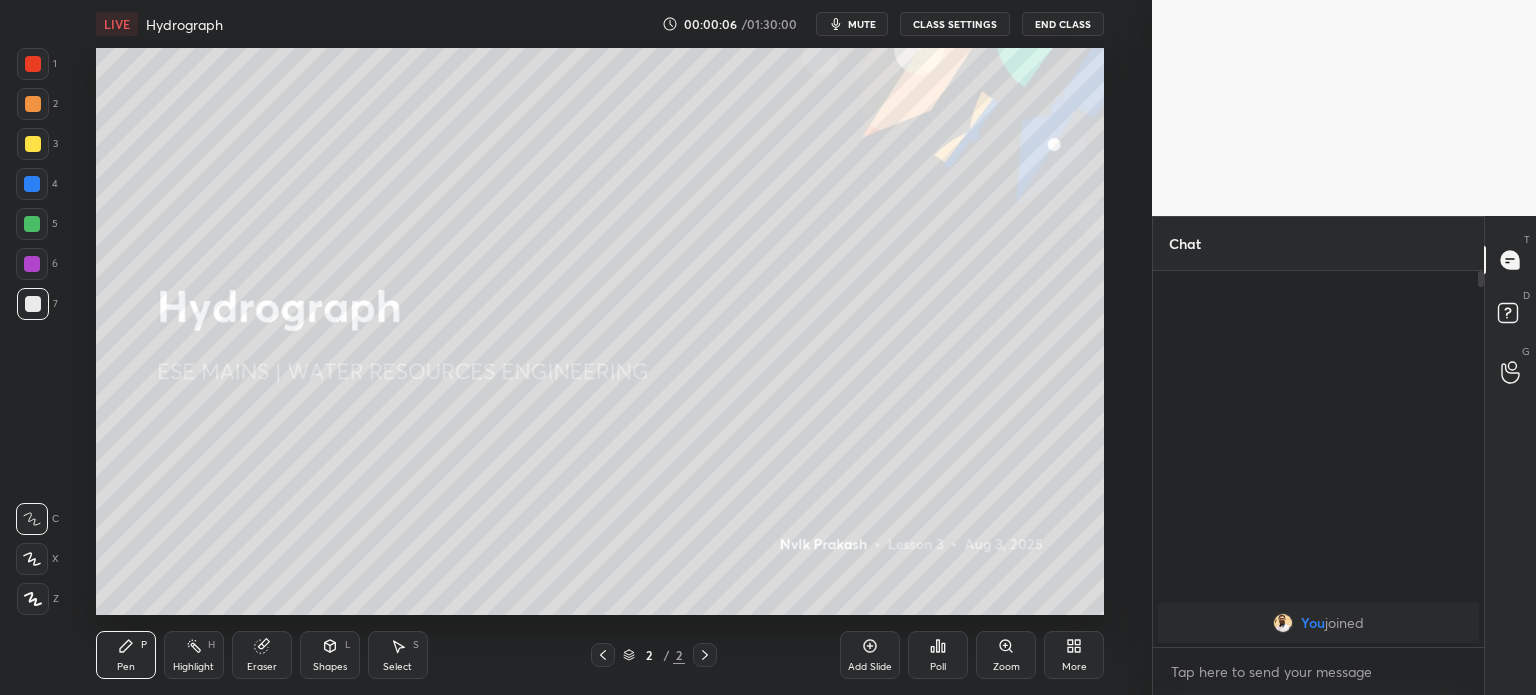 click on "mute" at bounding box center (862, 24) 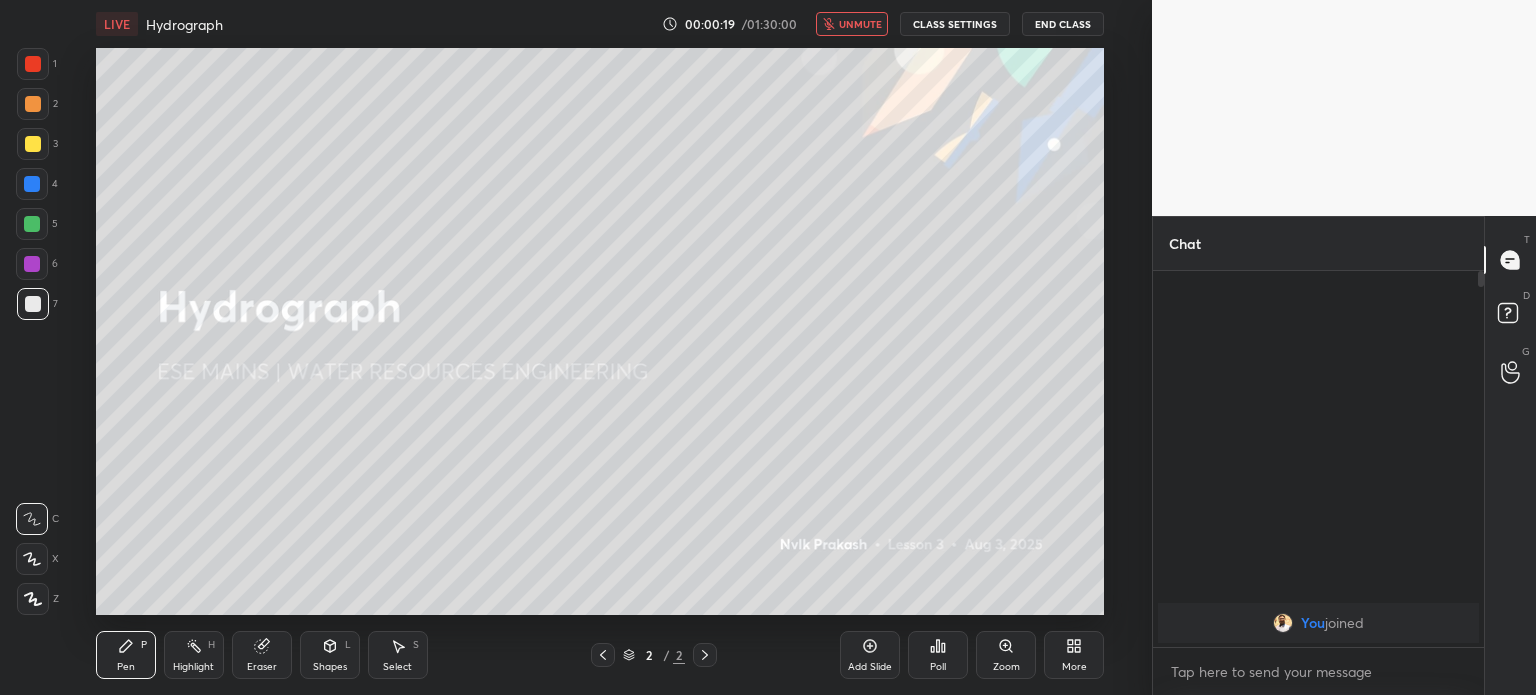 click 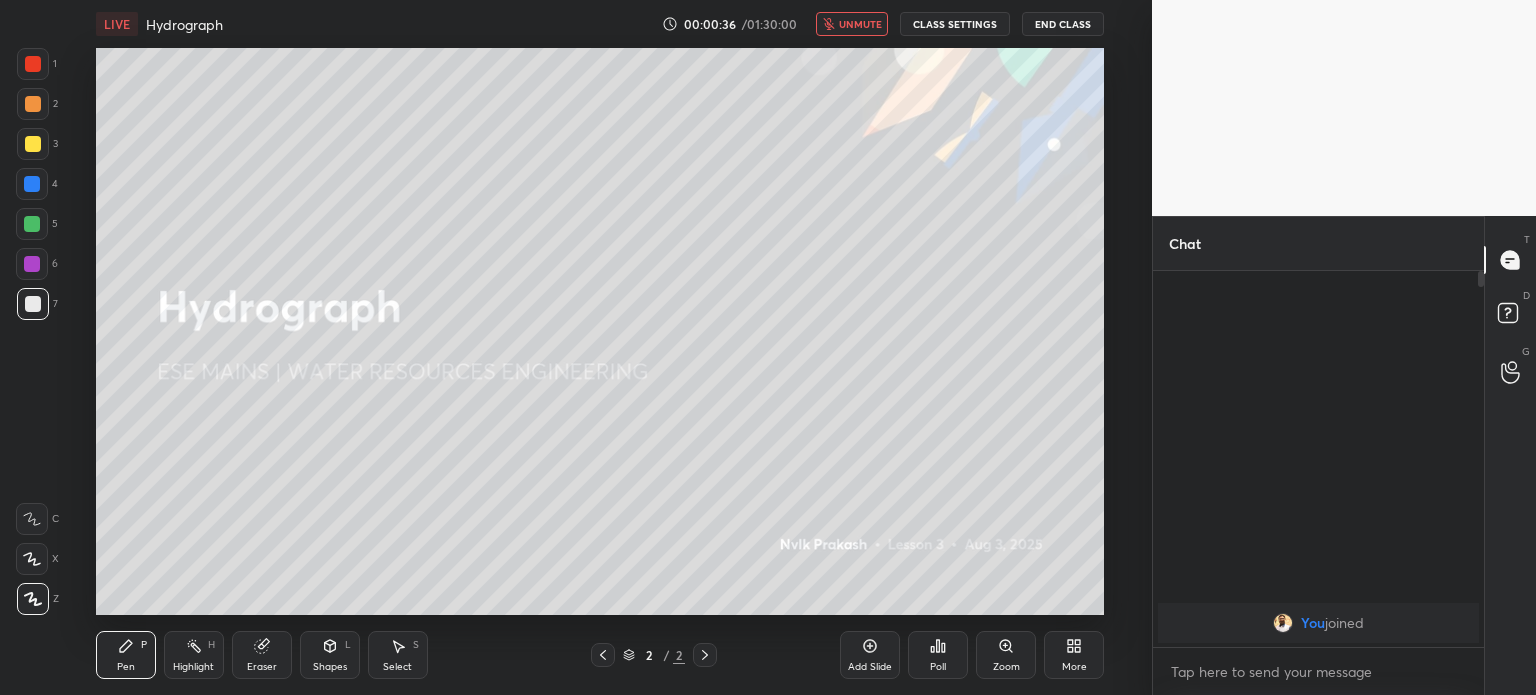 click on "End Class" at bounding box center [1063, 24] 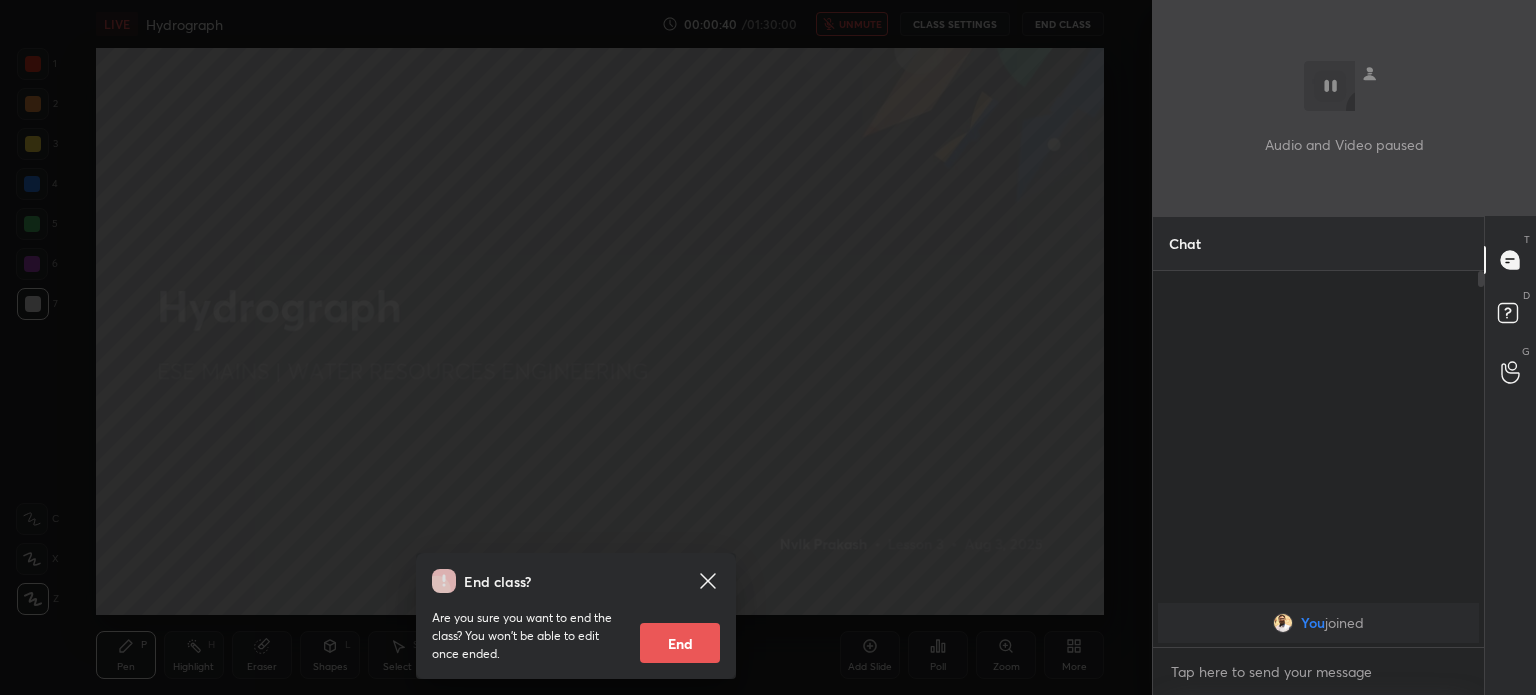 click on "End class? Are you sure you want to end the class? You won’t be able to edit once ended. End" at bounding box center [576, 347] 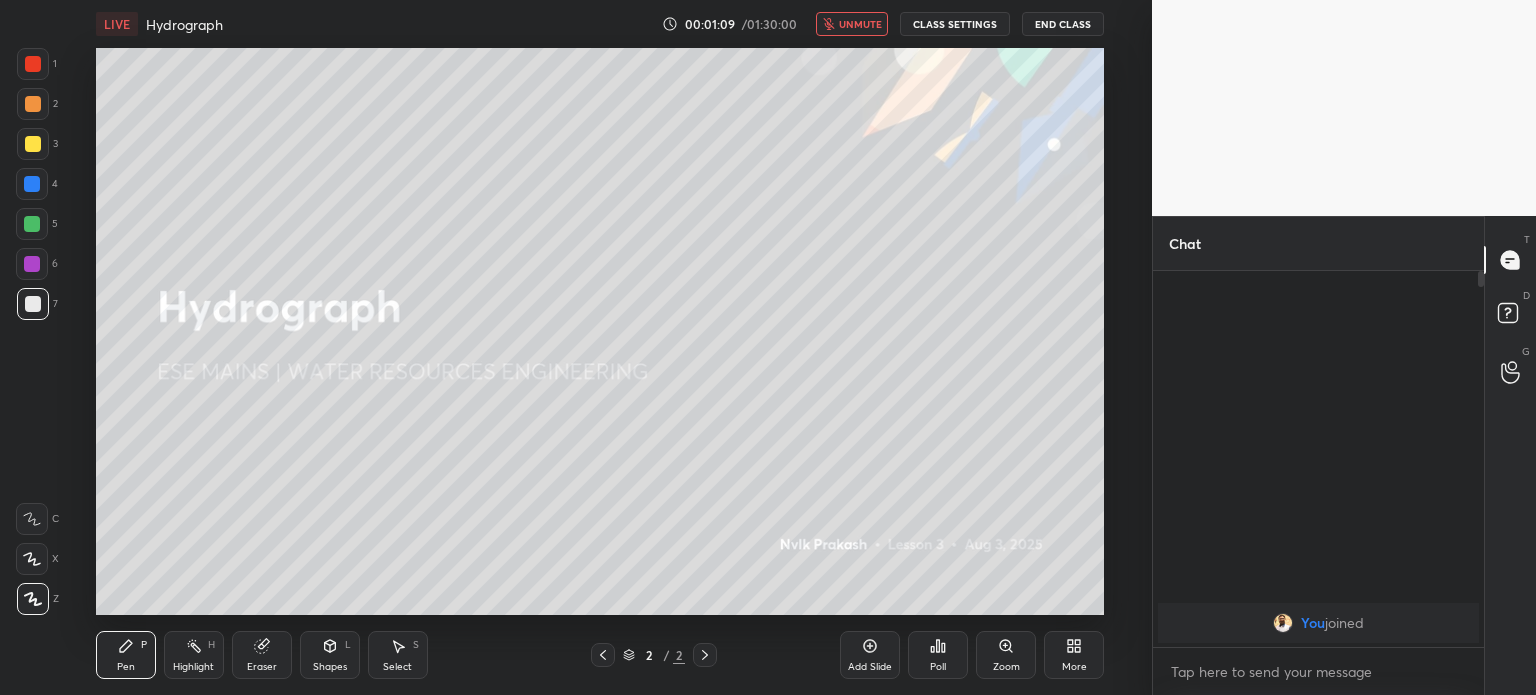 click at bounding box center (33, 144) 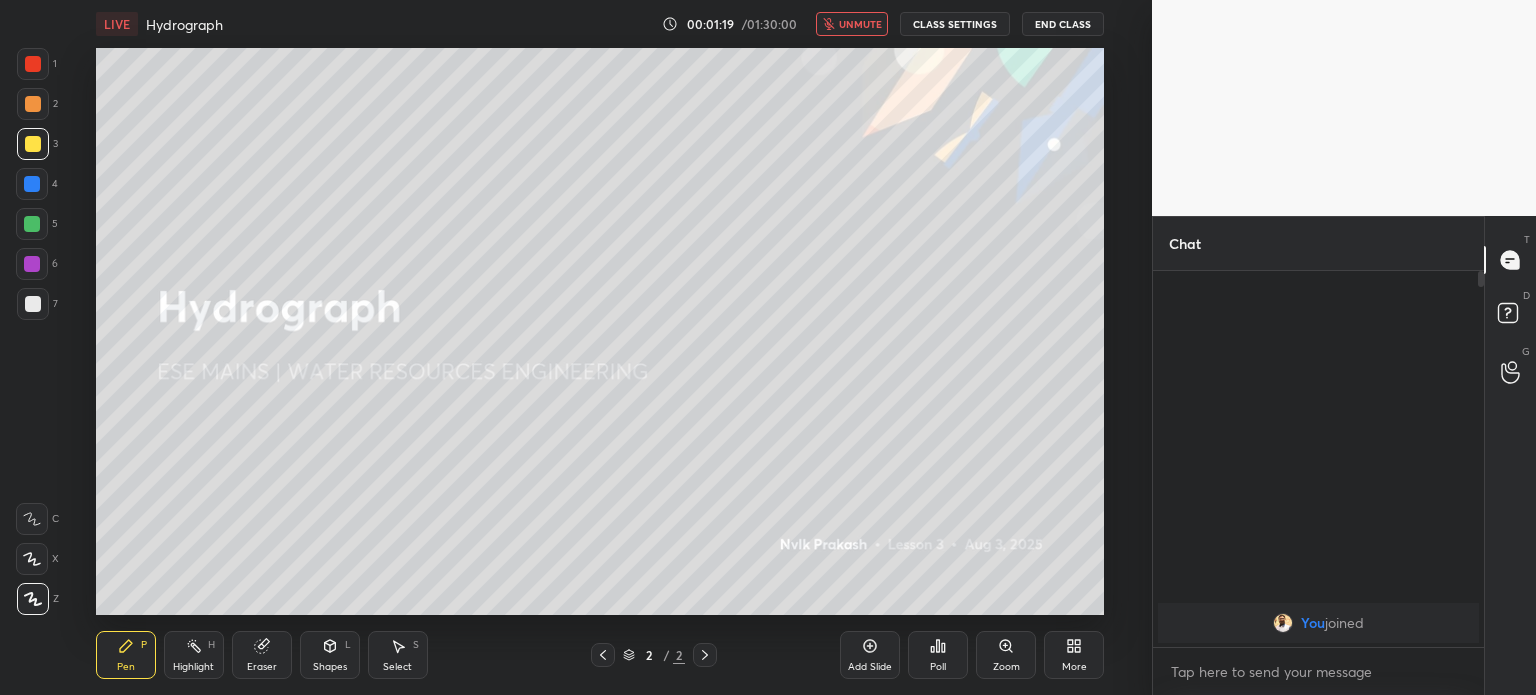 click on "Shapes" at bounding box center (330, 667) 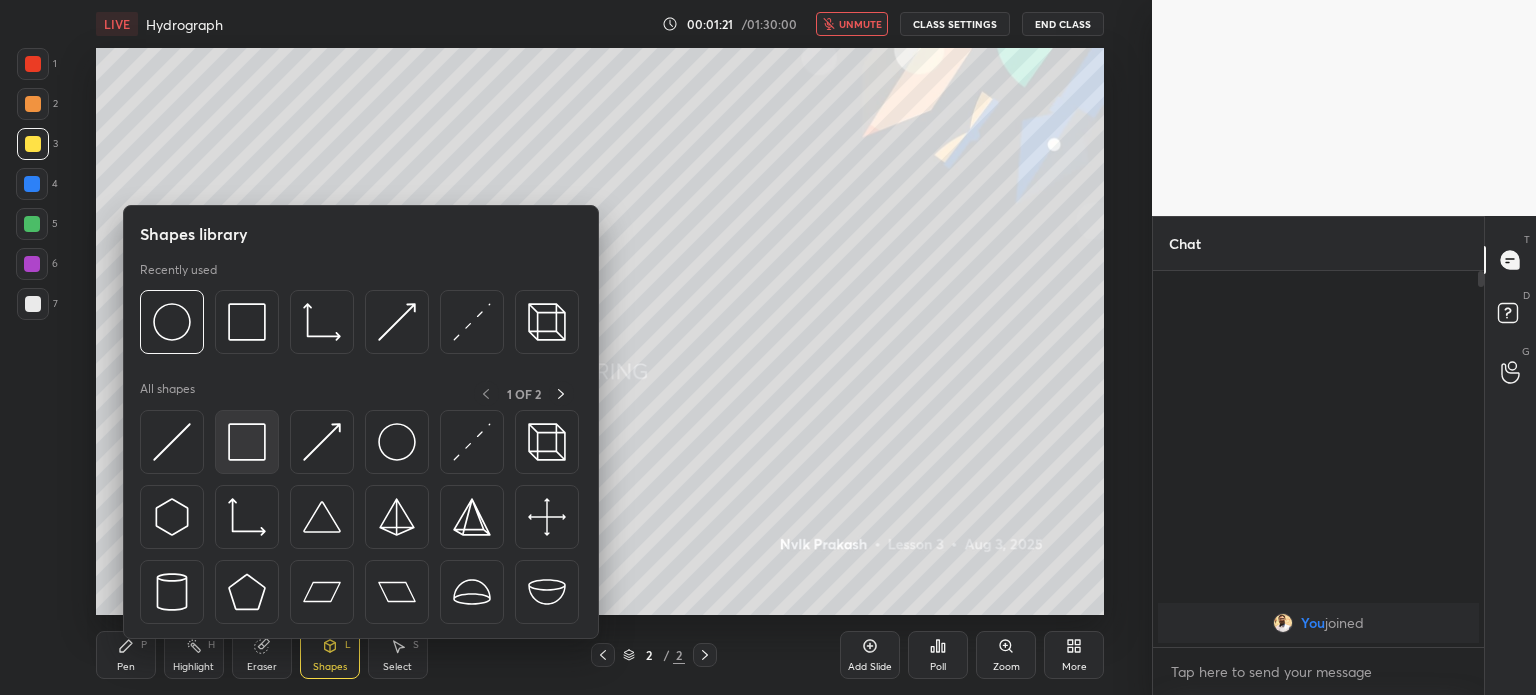 click at bounding box center [247, 442] 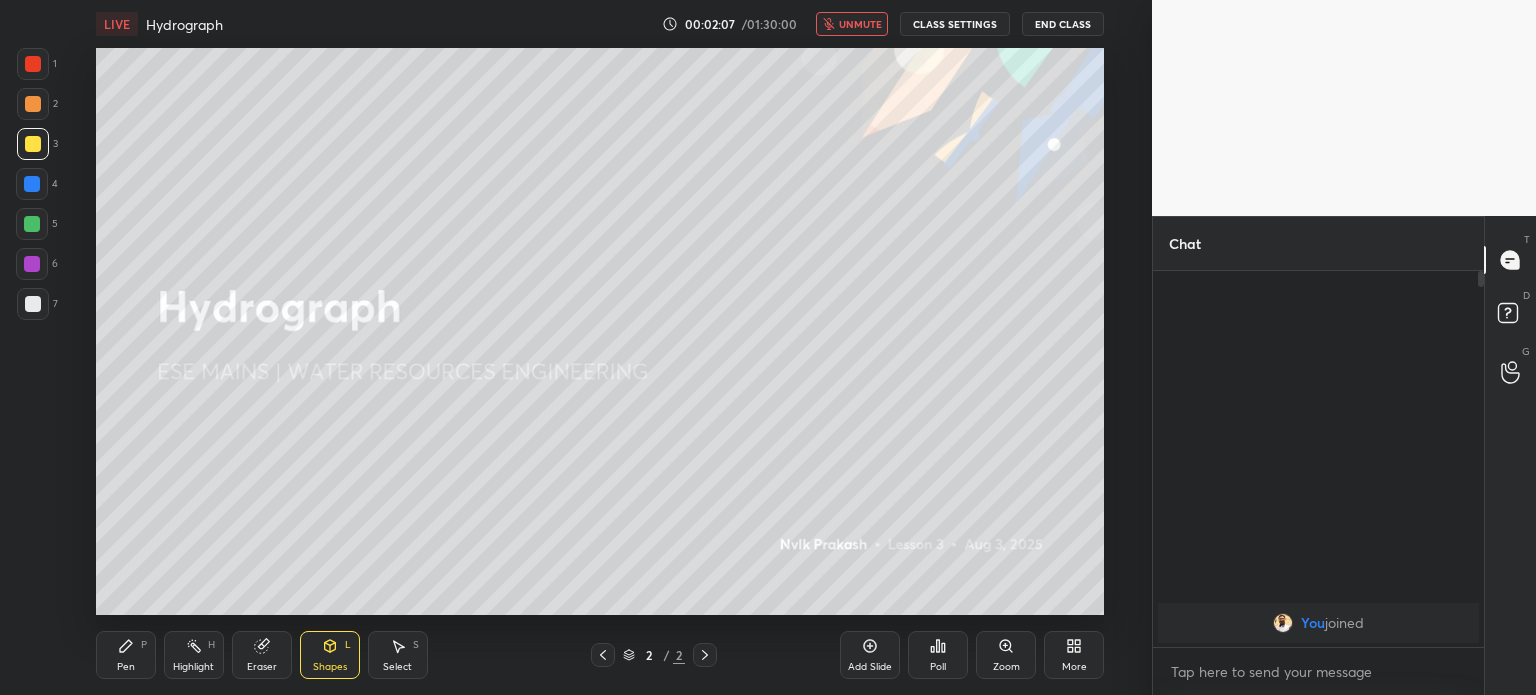 click at bounding box center [32, 184] 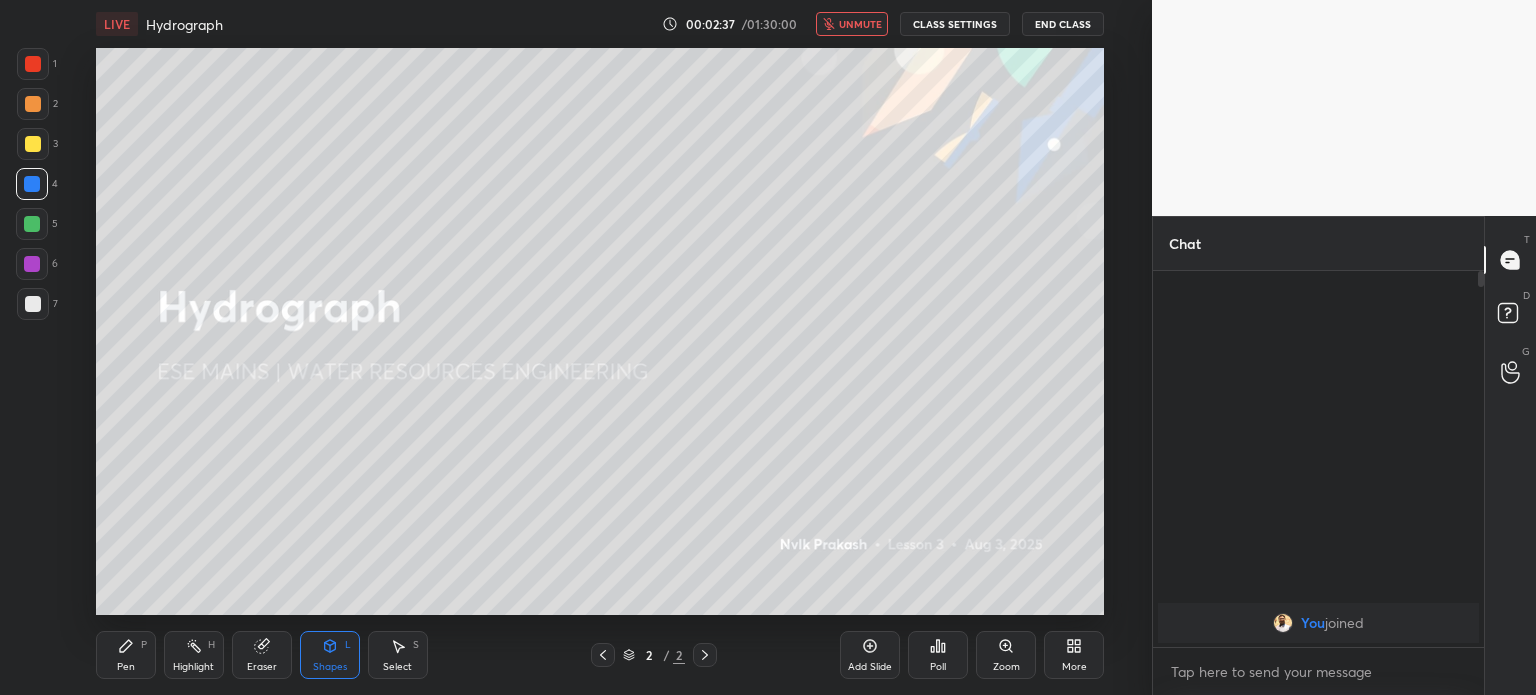 click on "End Class" at bounding box center (1063, 24) 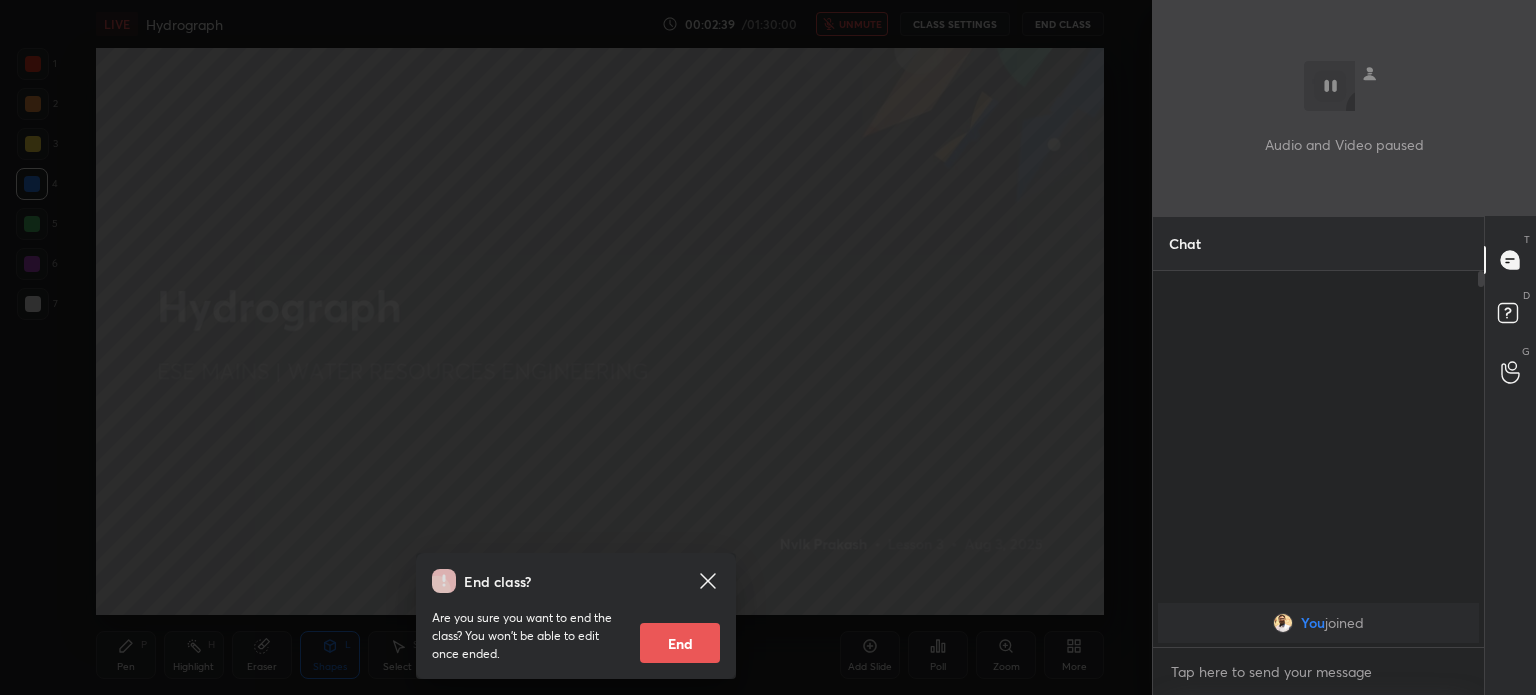 click on "End class? Are you sure you want to end the class? You won’t be able to edit once ended. End" at bounding box center (576, 347) 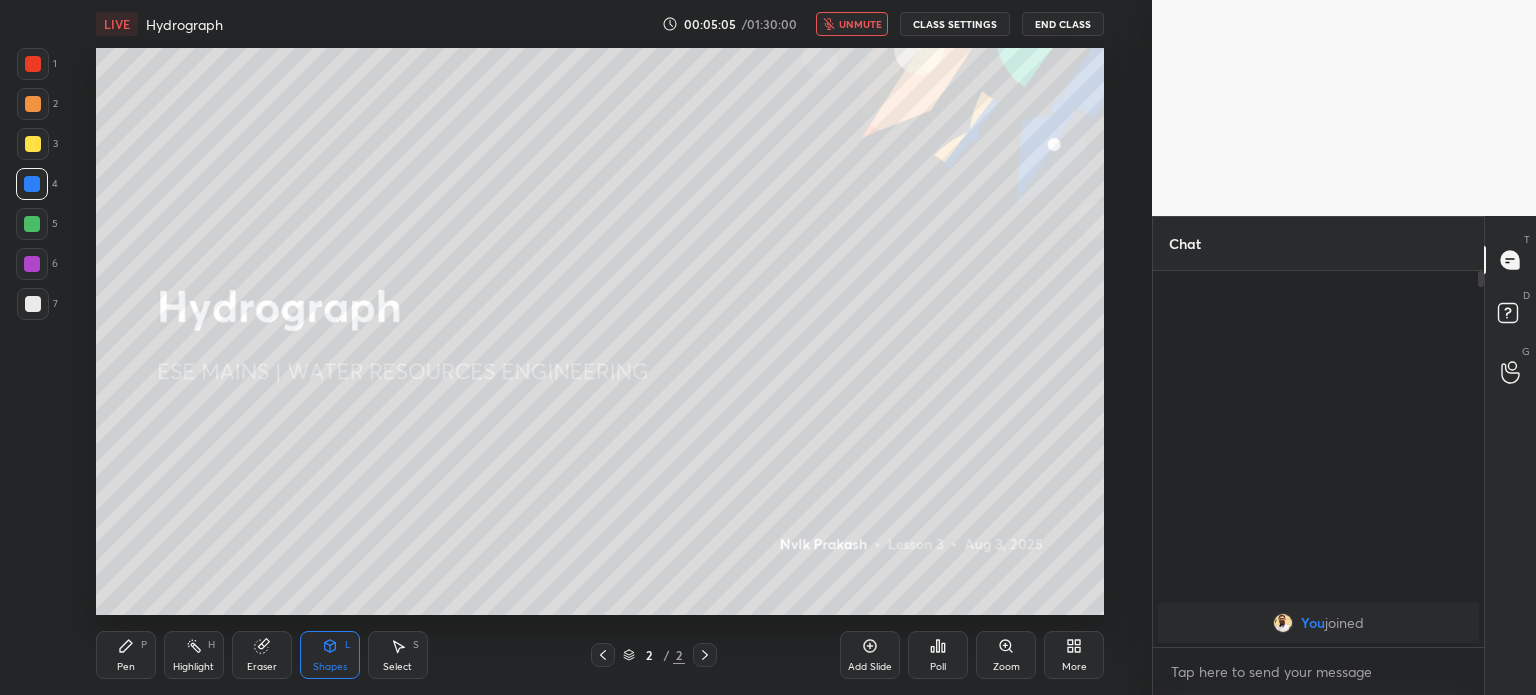 click on "End Class" at bounding box center [1063, 24] 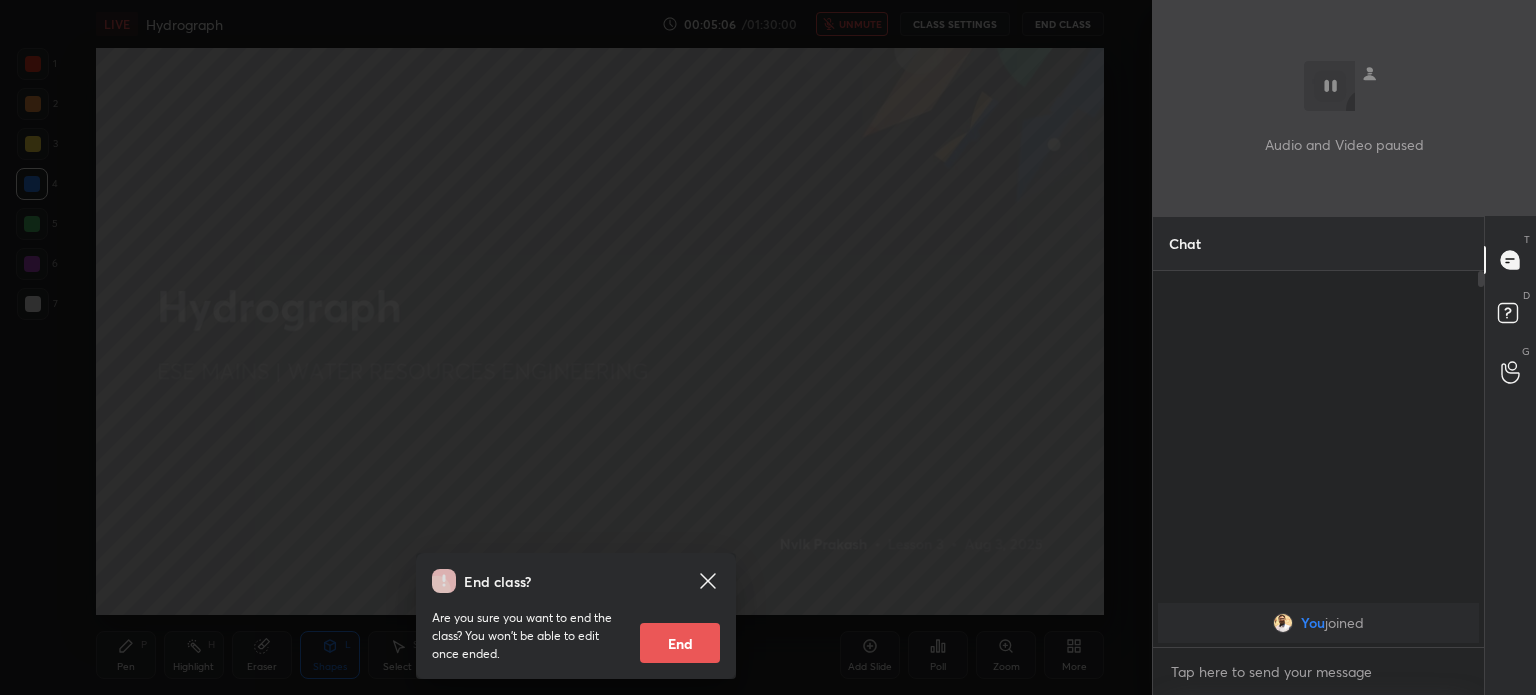 click on "End" at bounding box center (680, 643) 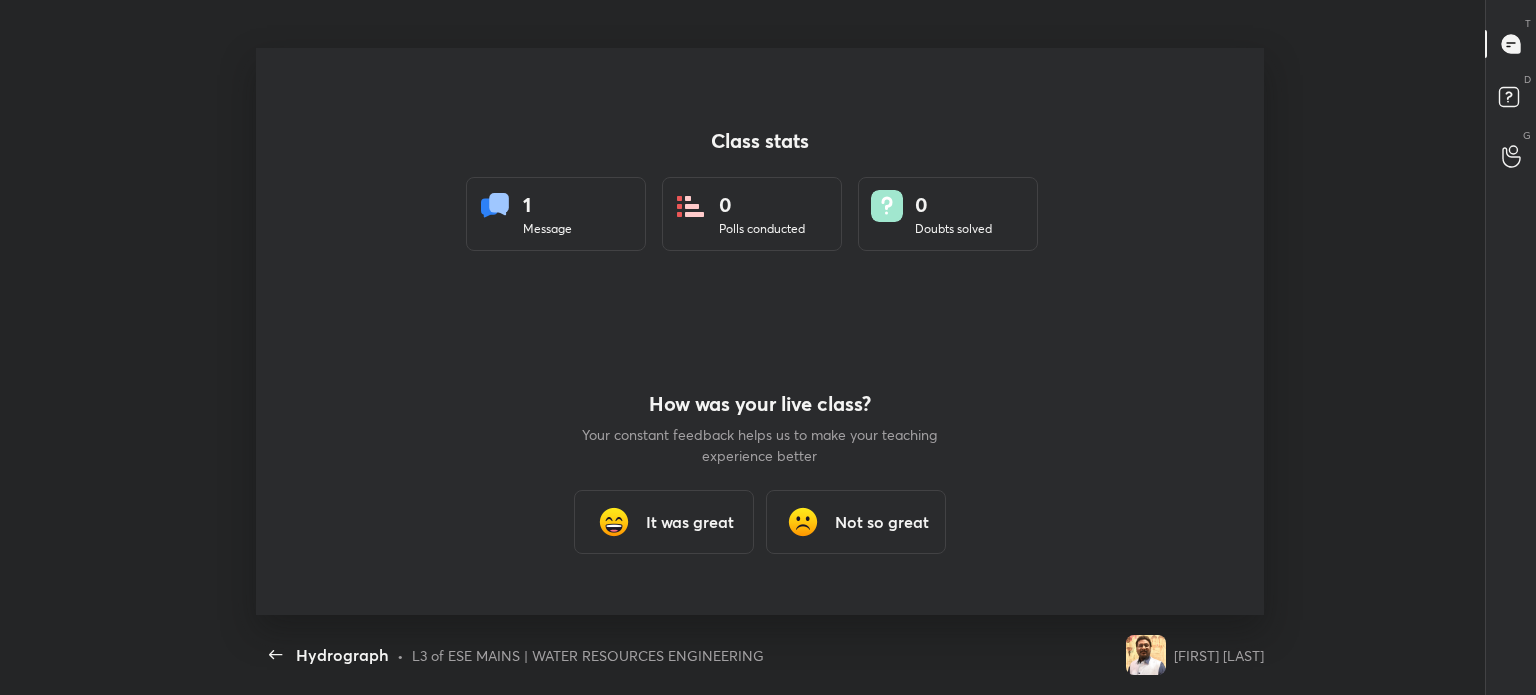 scroll, scrollTop: 99432, scrollLeft: 98607, axis: both 